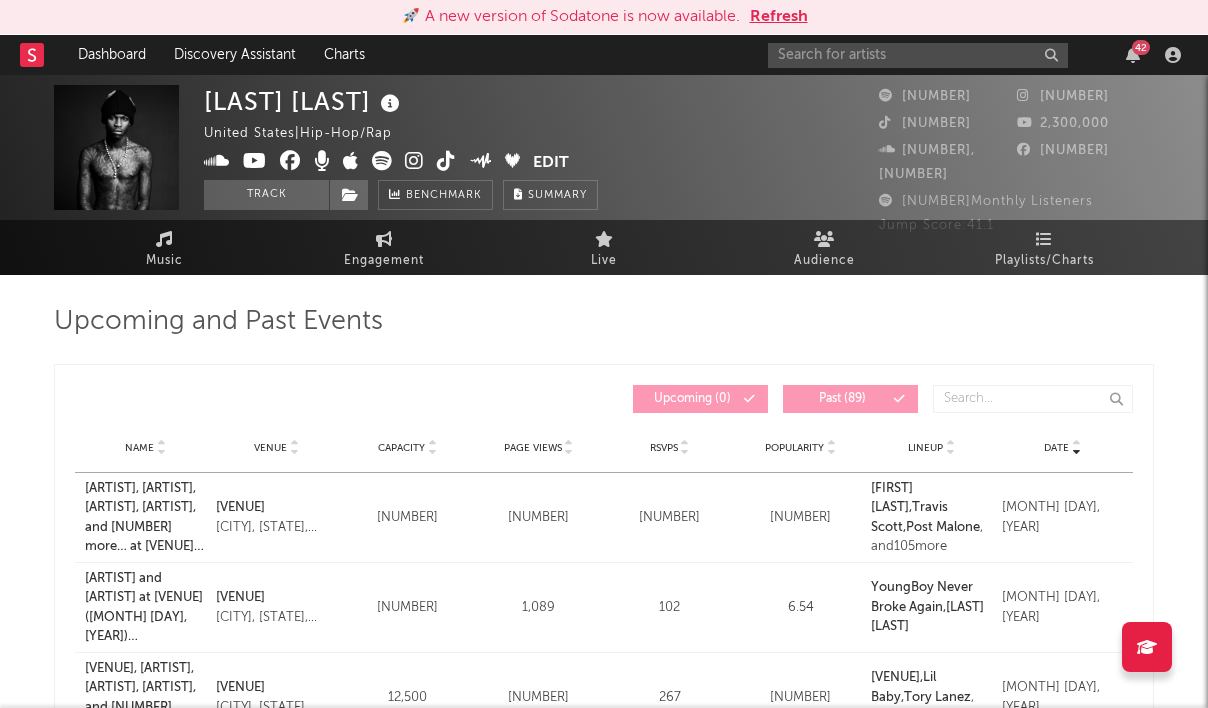 scroll, scrollTop: 0, scrollLeft: 0, axis: both 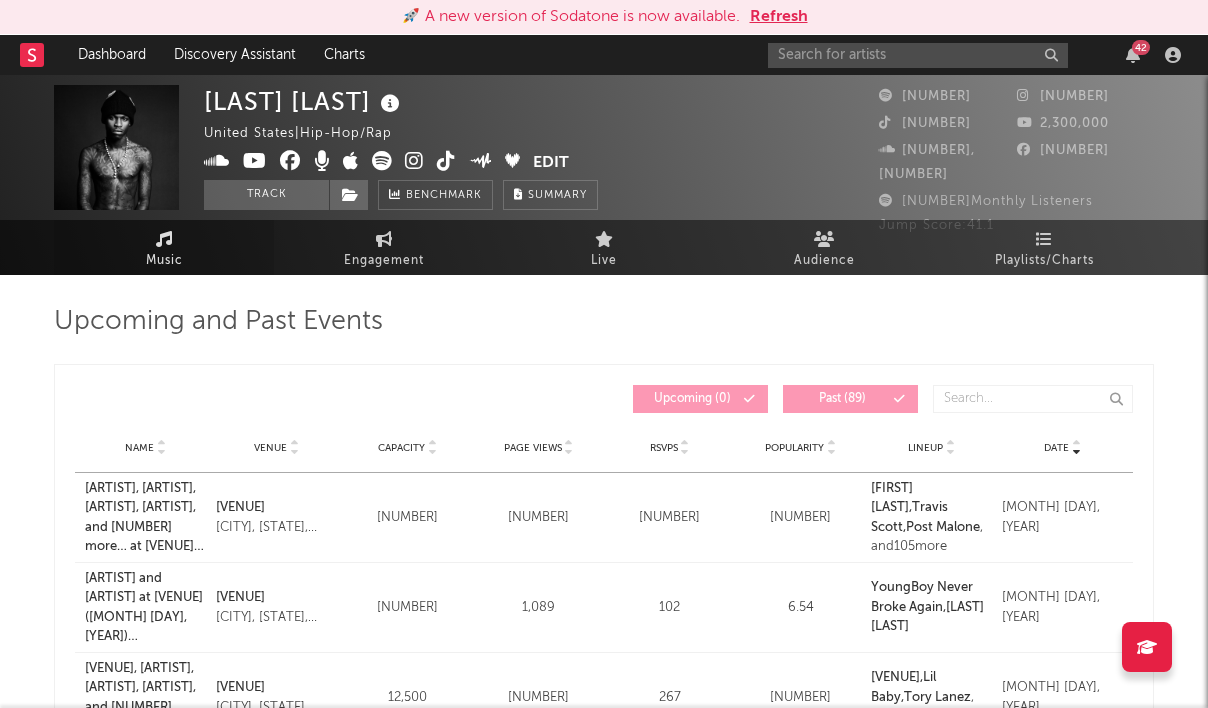 click at bounding box center (164, 239) 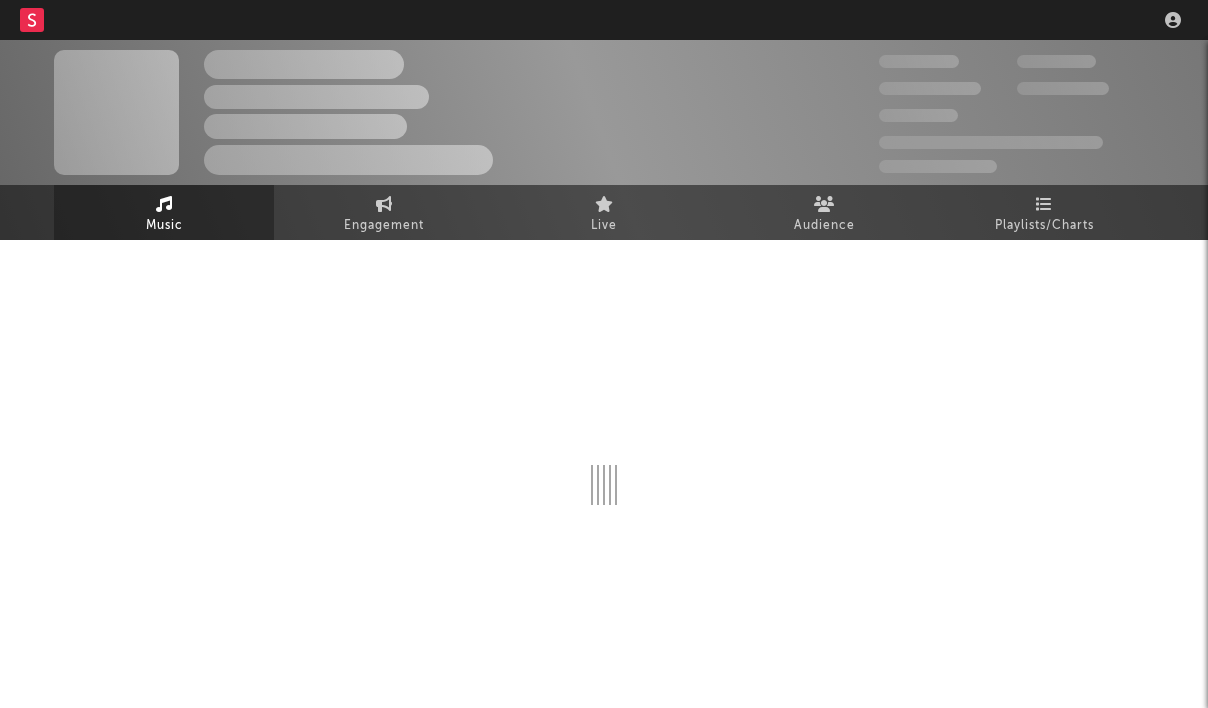 scroll, scrollTop: 0, scrollLeft: 0, axis: both 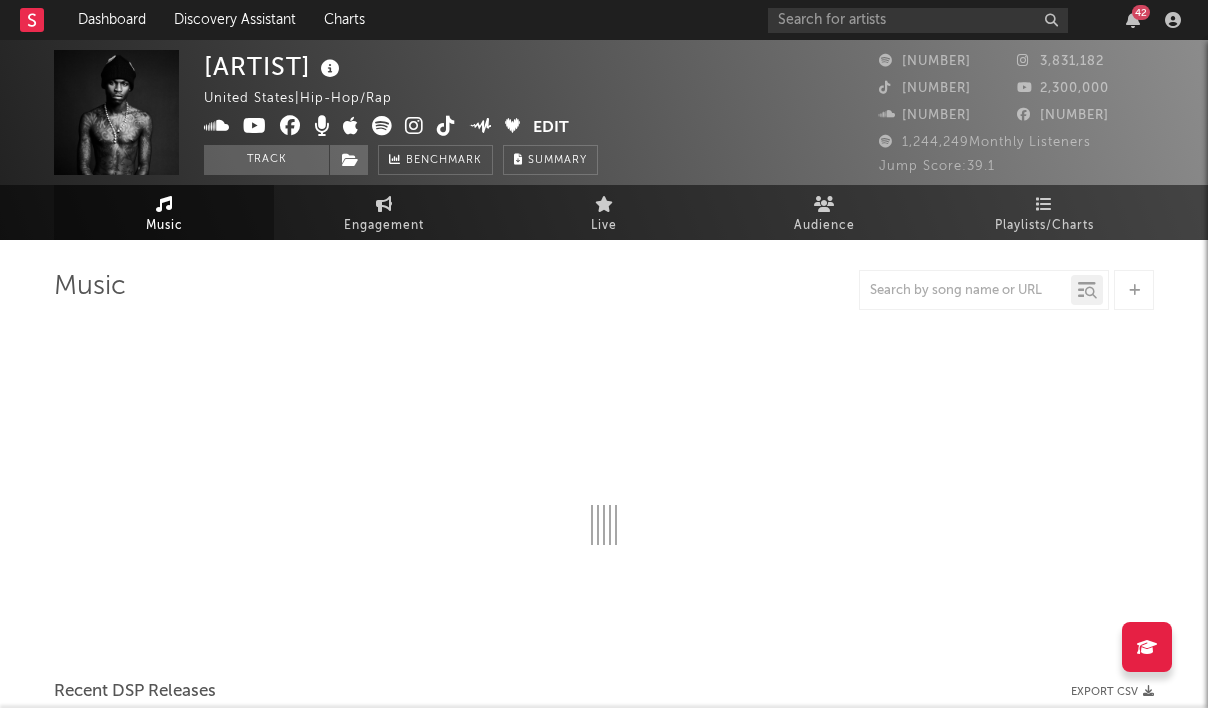 select on "6m" 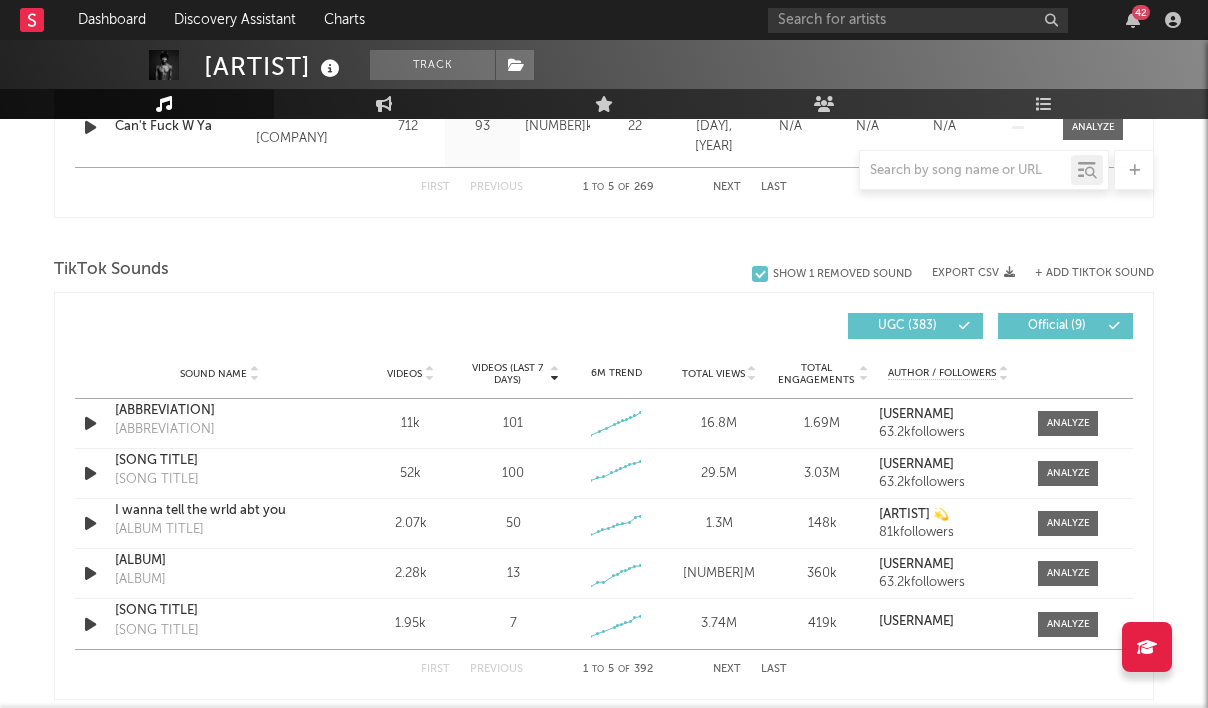 scroll, scrollTop: 1234, scrollLeft: 0, axis: vertical 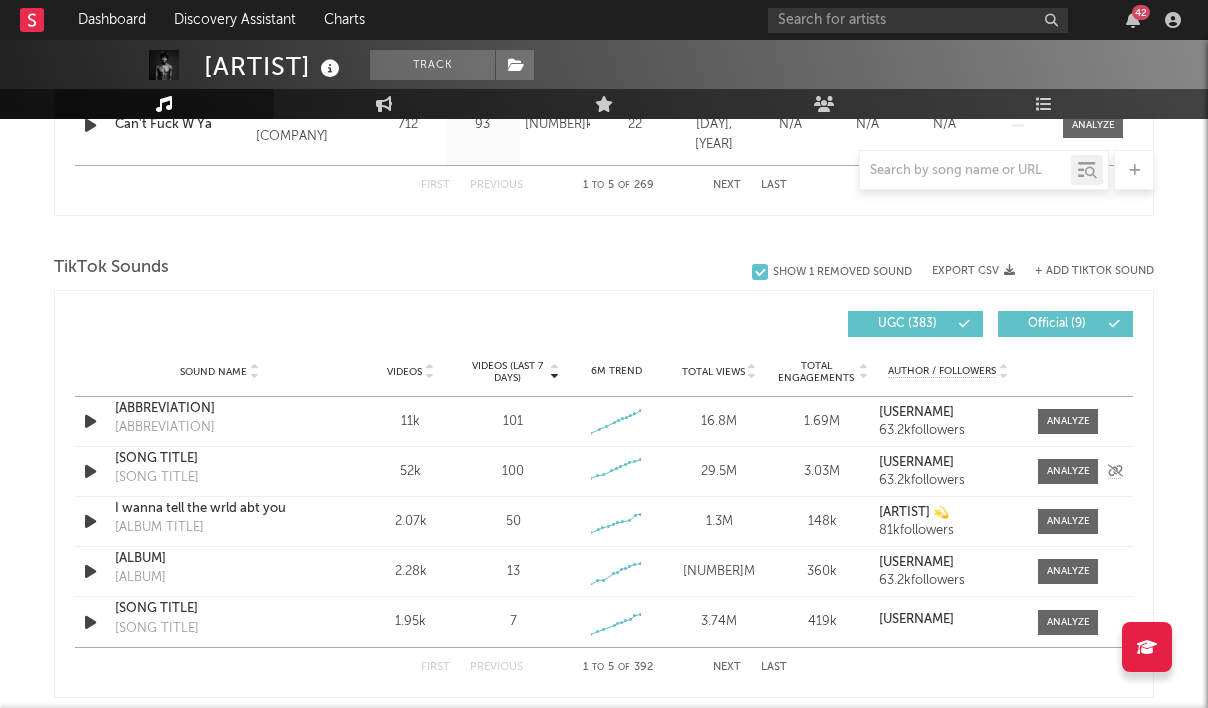 click at bounding box center [90, 471] 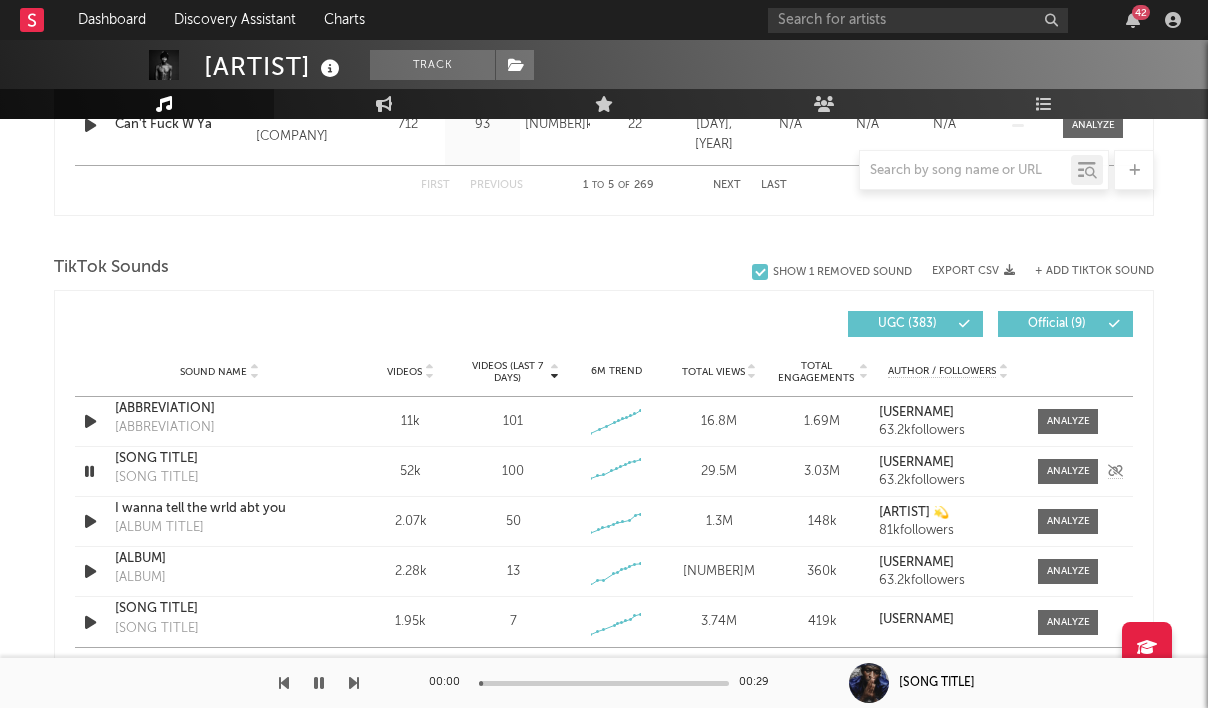 click at bounding box center [89, 471] 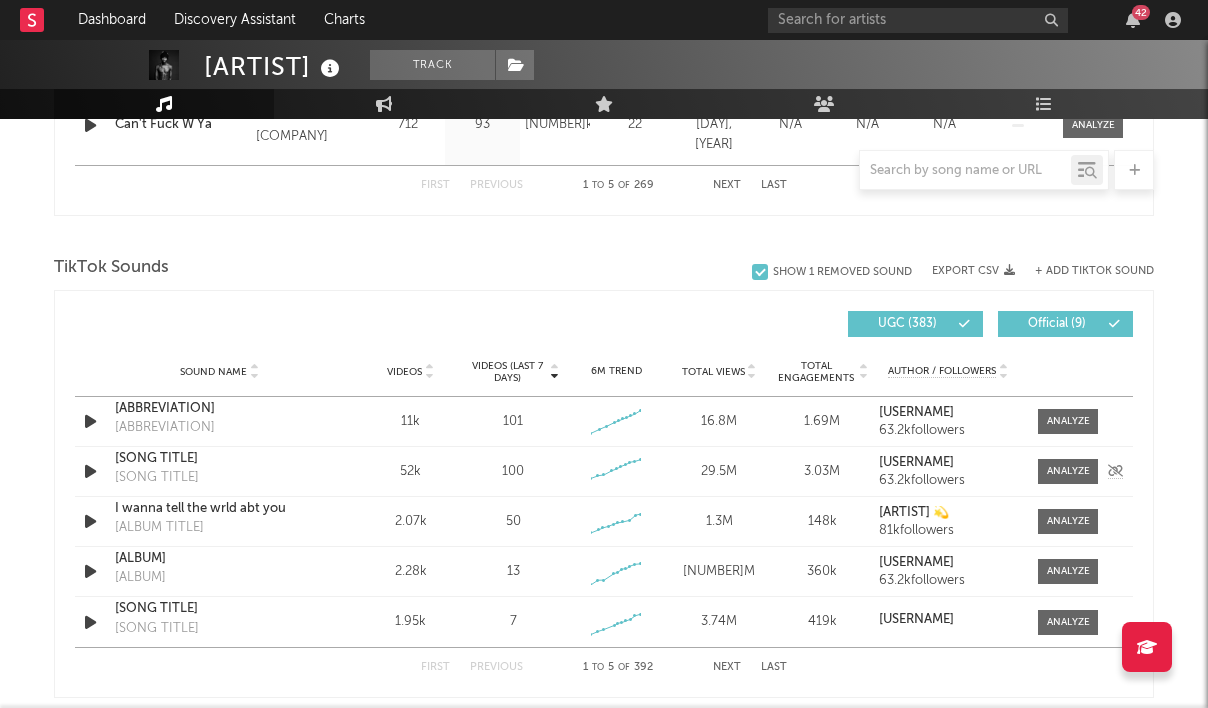click on "[SONG TITLE]" at bounding box center [219, 459] 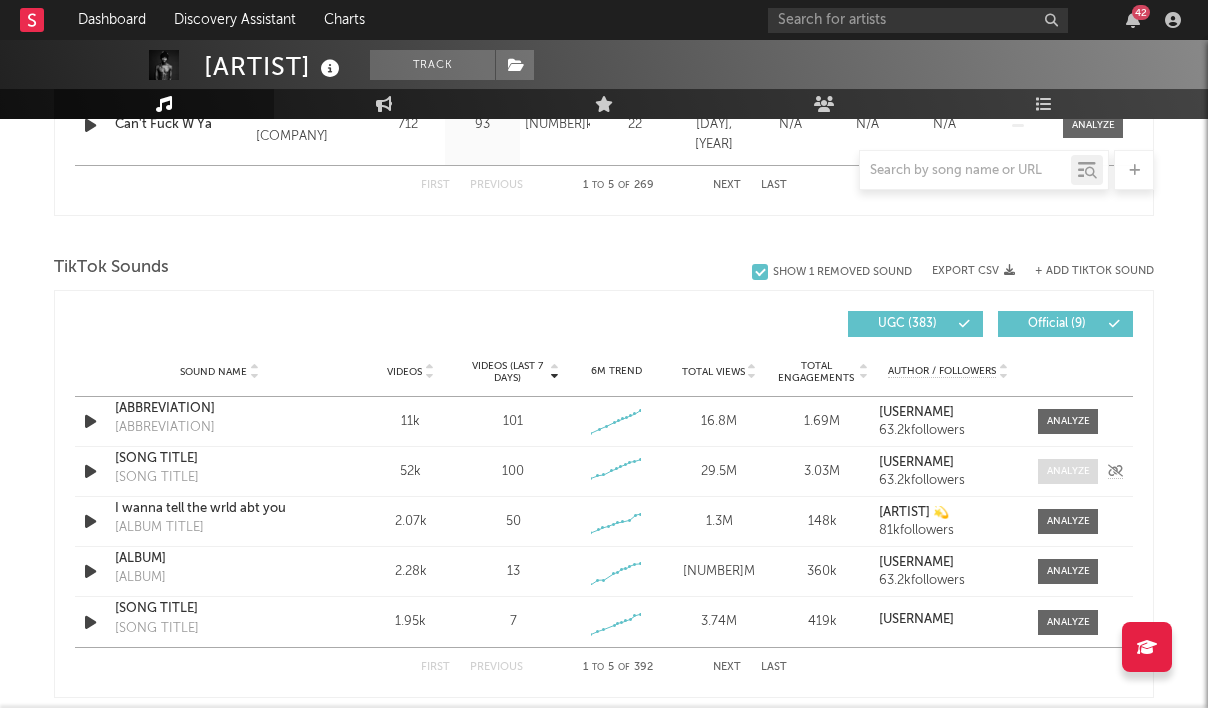 click at bounding box center (1068, 471) 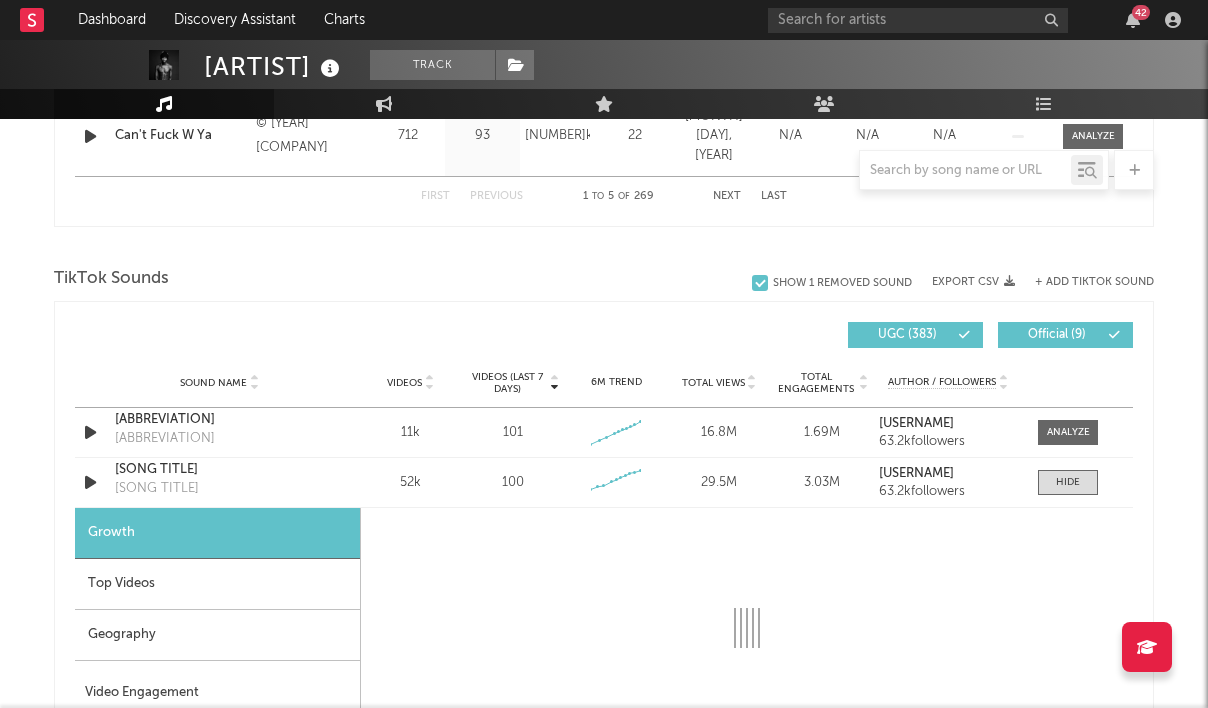 scroll, scrollTop: 1231, scrollLeft: 0, axis: vertical 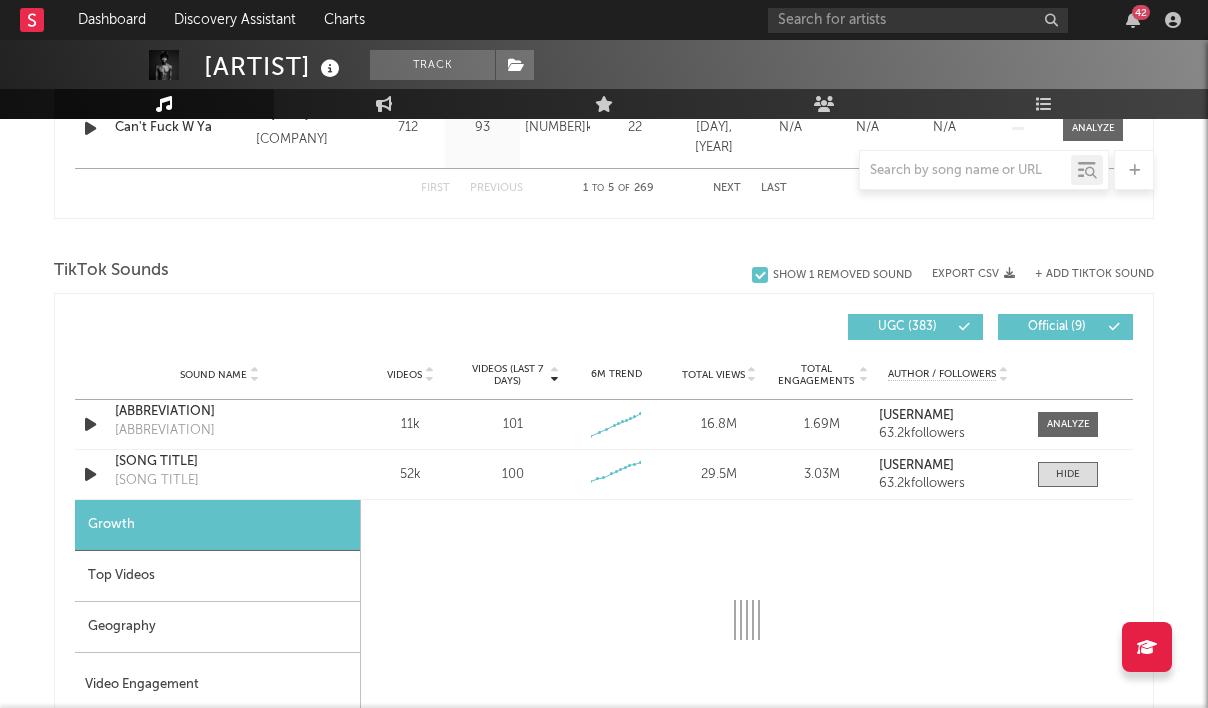 click on "Growth" at bounding box center (217, 525) 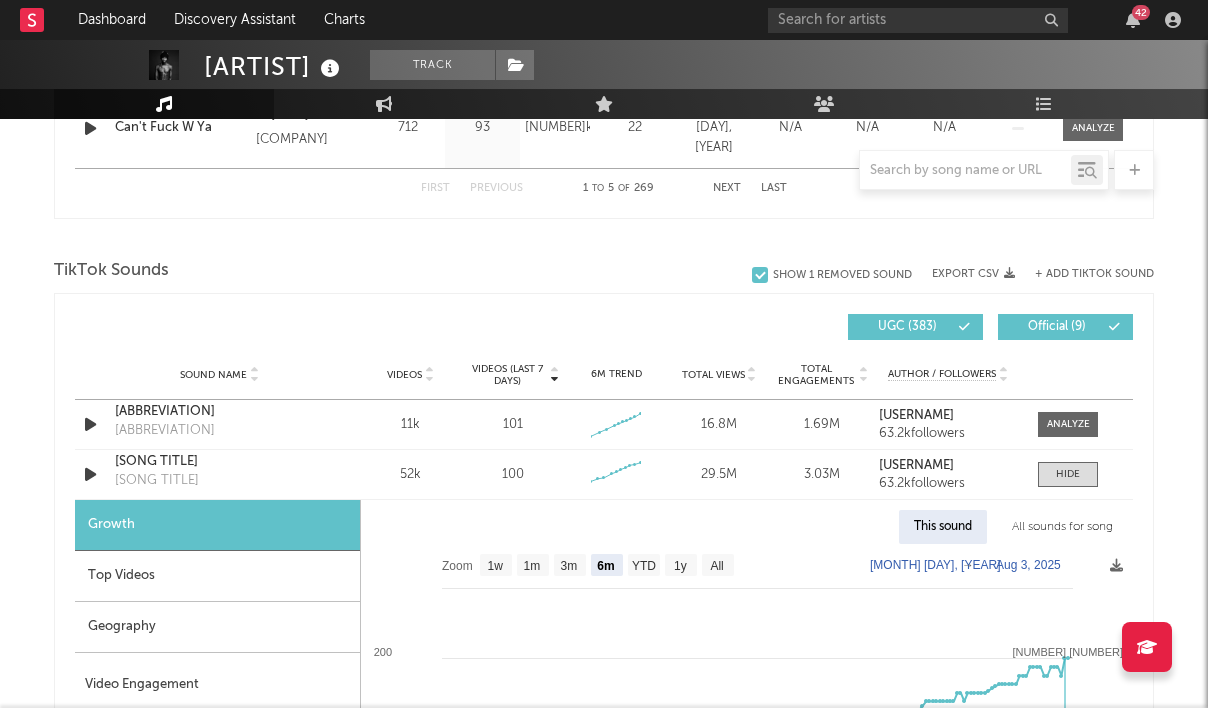 click on "Quando Rondo Track United States  |  Hip-Hop/Rap Edit Track Benchmark Summary 2,816,372 3,831,182 676,100 2,300,000 426,632 878,000 1,244,249  Monthly Listeners Jump Score:  39.1 Music Engagement Live Audience Playlists/Charts Music Total Artist Consumption Luminate - Daily Luminate - Weekly BMAT - Weekly OCC - Weekly Zoom 1w 1m 3m 6m YTD 1y All 2025-01-31 2025-07-31 Created with Highcharts 10.3.3 Luminate Daily Streams Luminate Daily Consumption 10. Feb 24. Feb 10. Mar 24. Mar 7. Apr 21. Apr 5. May 19. May 2. Jun 16. Jun 30. Jun 14. Jul 28. Jul 2022 2023 2024 2025 0 500k 250k 750k Zoom 1w 1m 3m 6m YTD 1y All Jan 31, 2025 → Jul 31, 2025 Global Streaming On-Demand Audio US Streaming On-Demand Audio Ex-US Streaming On-Demand Audio Recent DSP Releases Export CSV  Copyright Copyright 7 Day Spotify Plays Last Day Spotify Plays ATD Spotify Plays Spotify Popularity Released Global ATD Audio Streams Global Rolling 7D Audio Streams Estimated % Playlist Streams Last Day Spotify Popularity Streams / 7d Growth   ( 179" at bounding box center (604, 595) 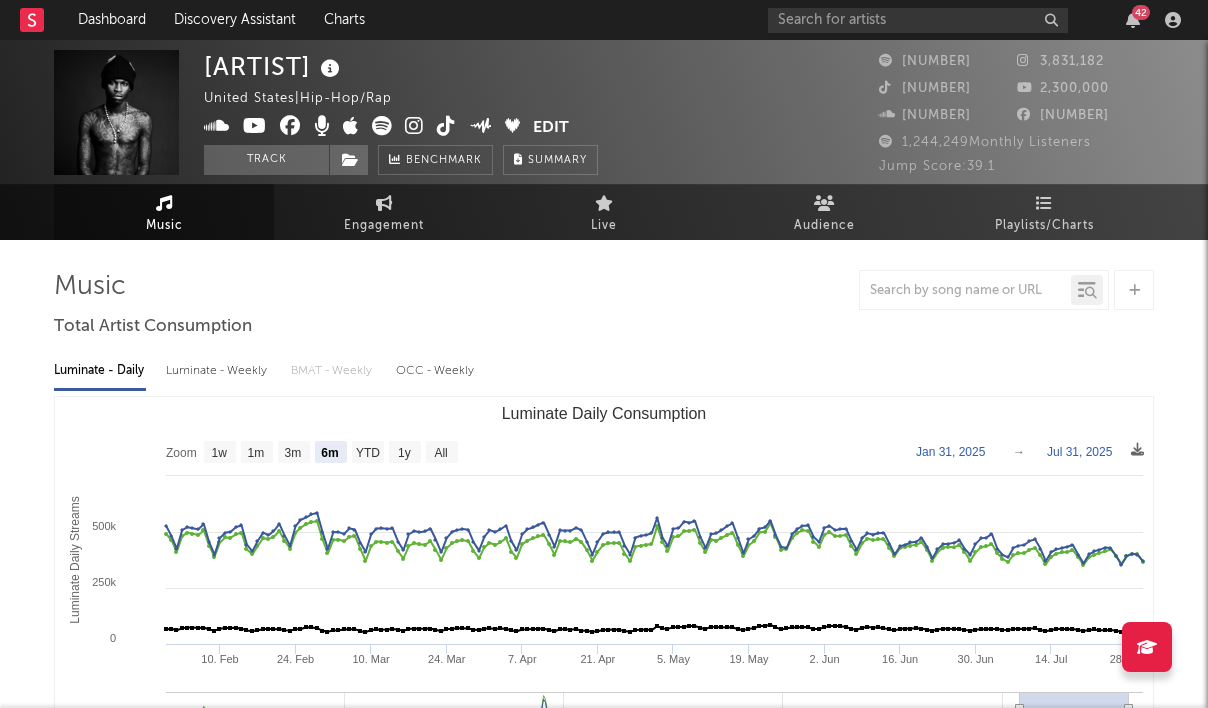 scroll, scrollTop: 0, scrollLeft: 0, axis: both 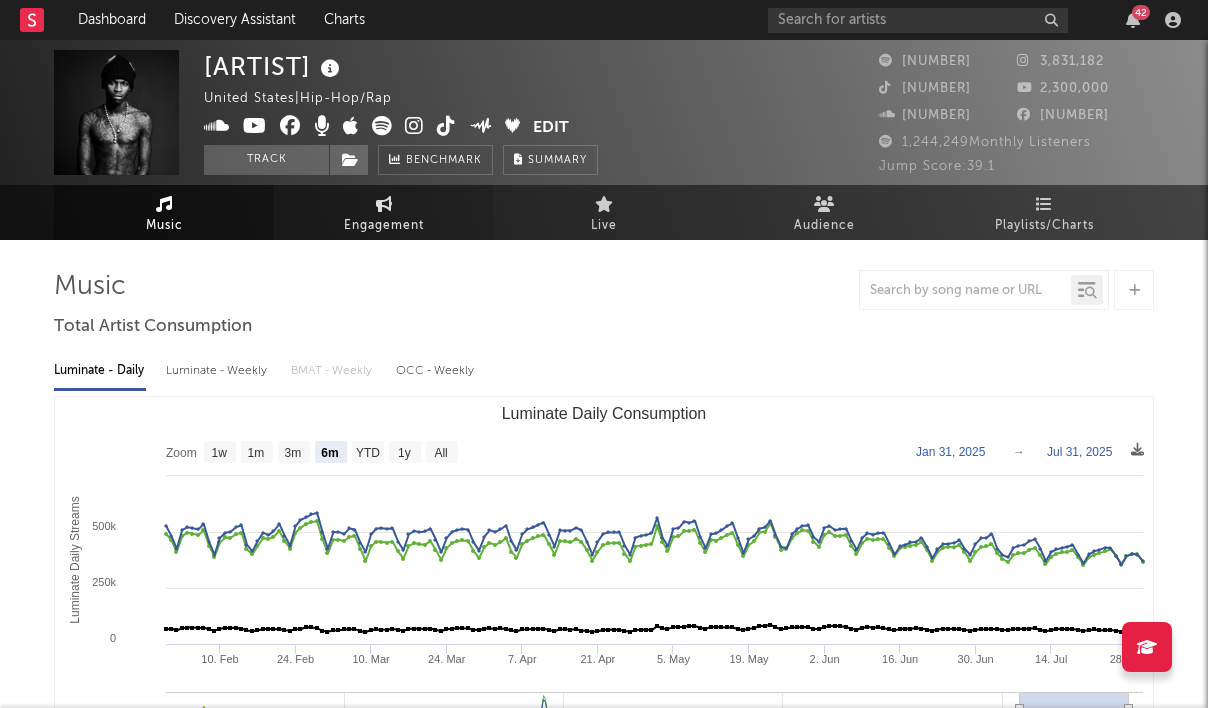 click at bounding box center [384, 204] 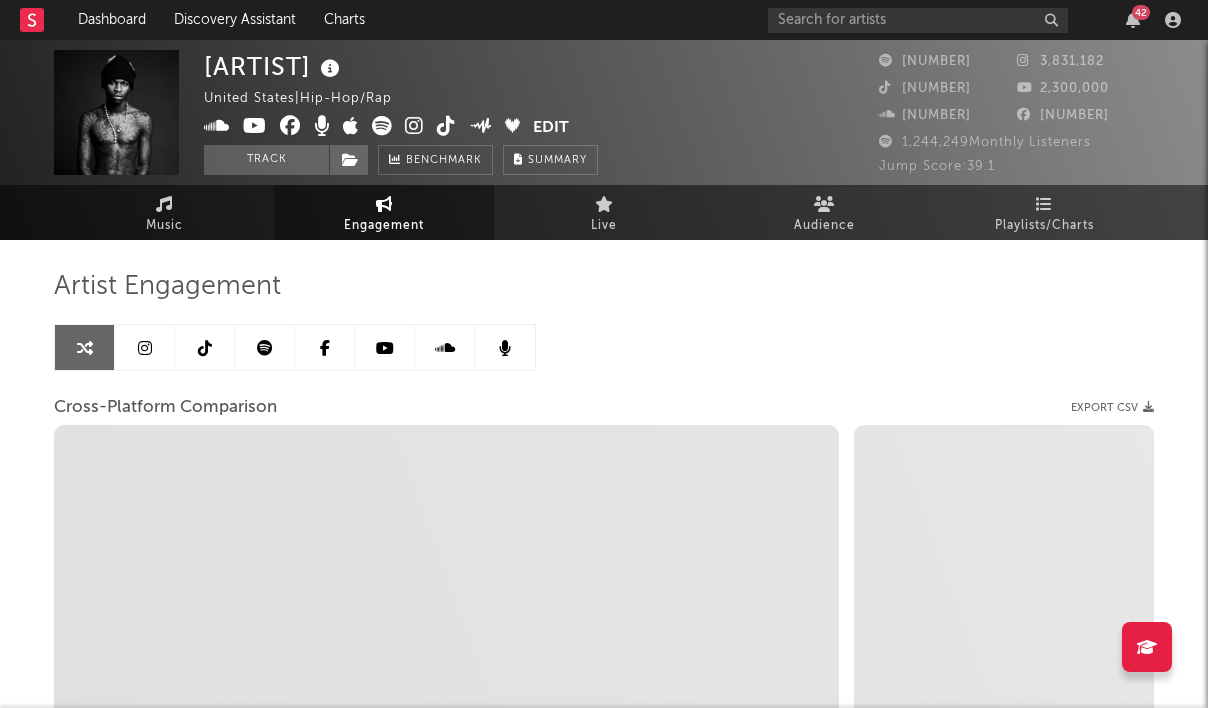select on "1w" 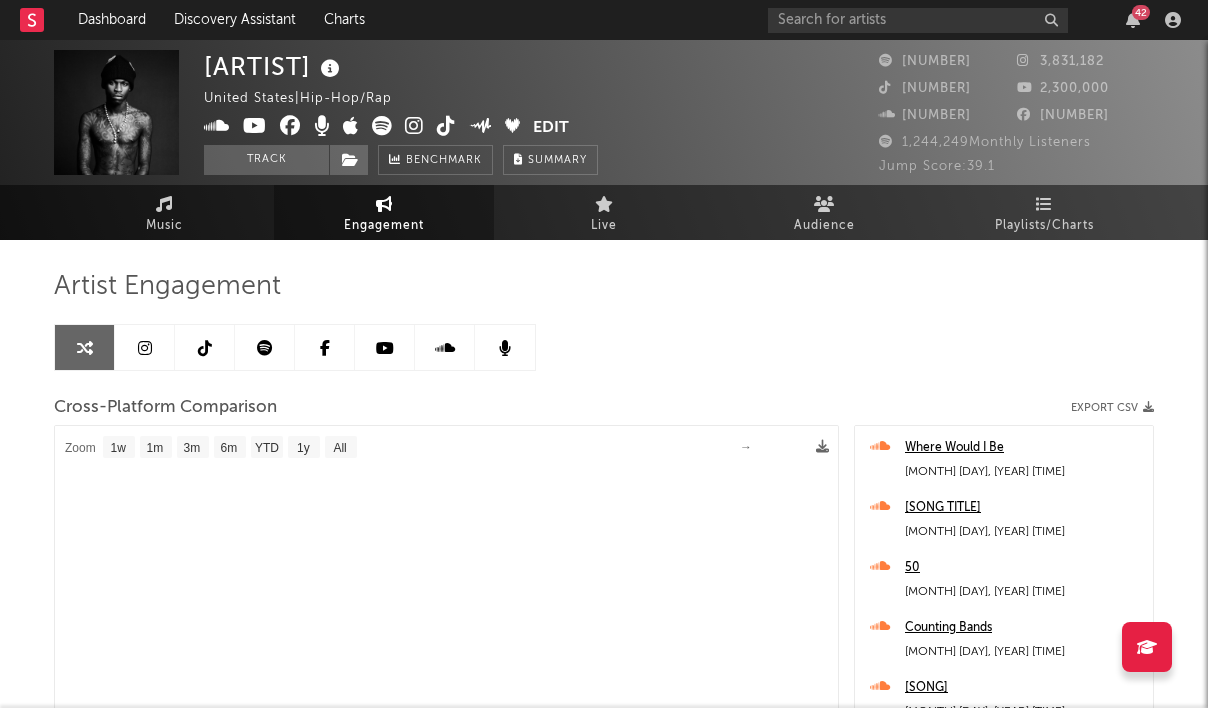 select on "1m" 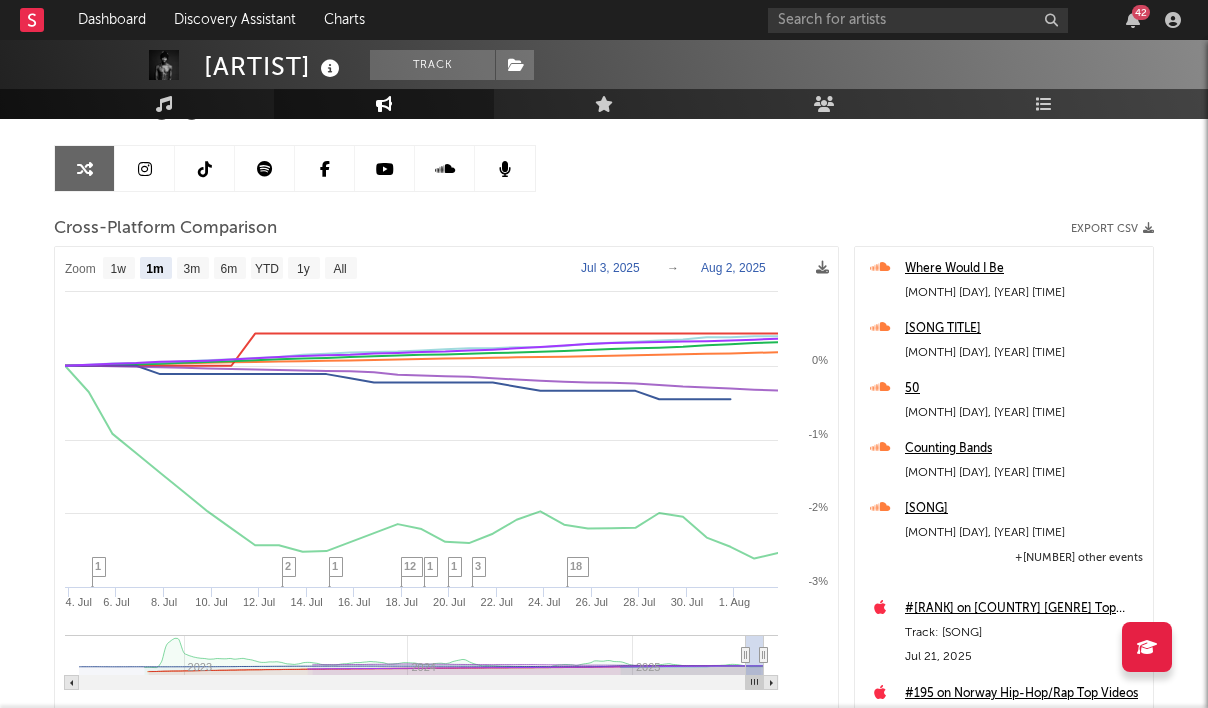 scroll, scrollTop: 164, scrollLeft: 0, axis: vertical 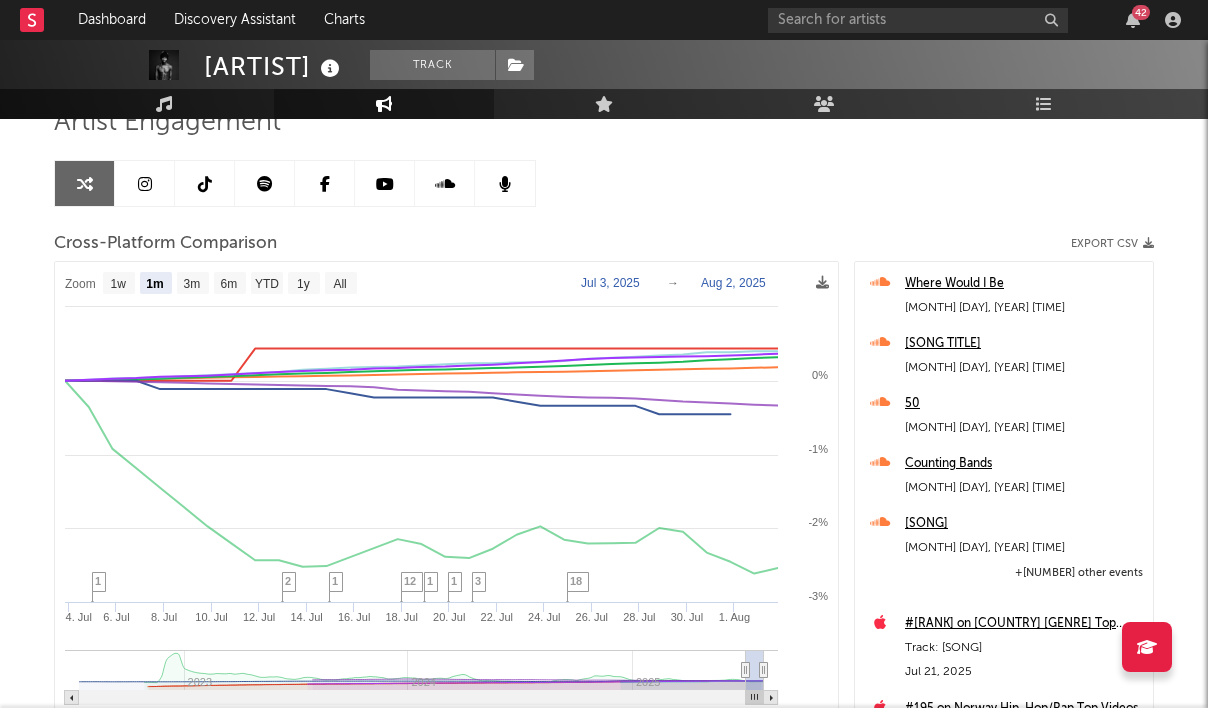 click at bounding box center [505, 183] 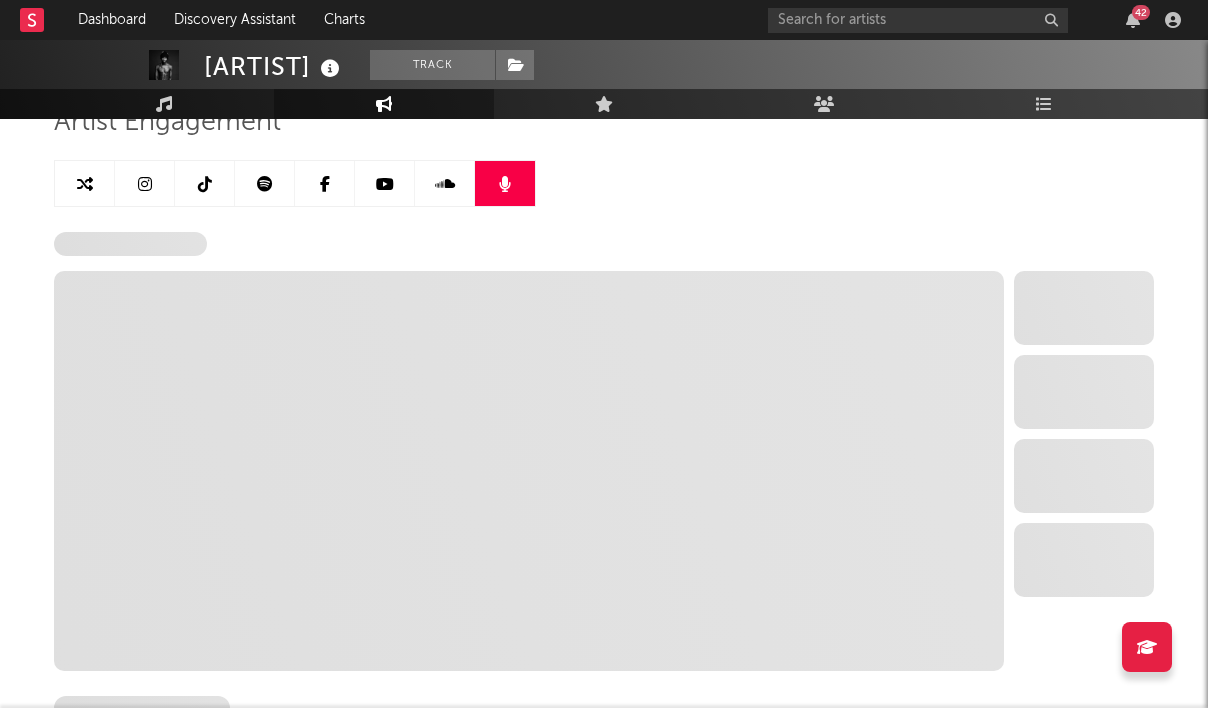 select on "6m" 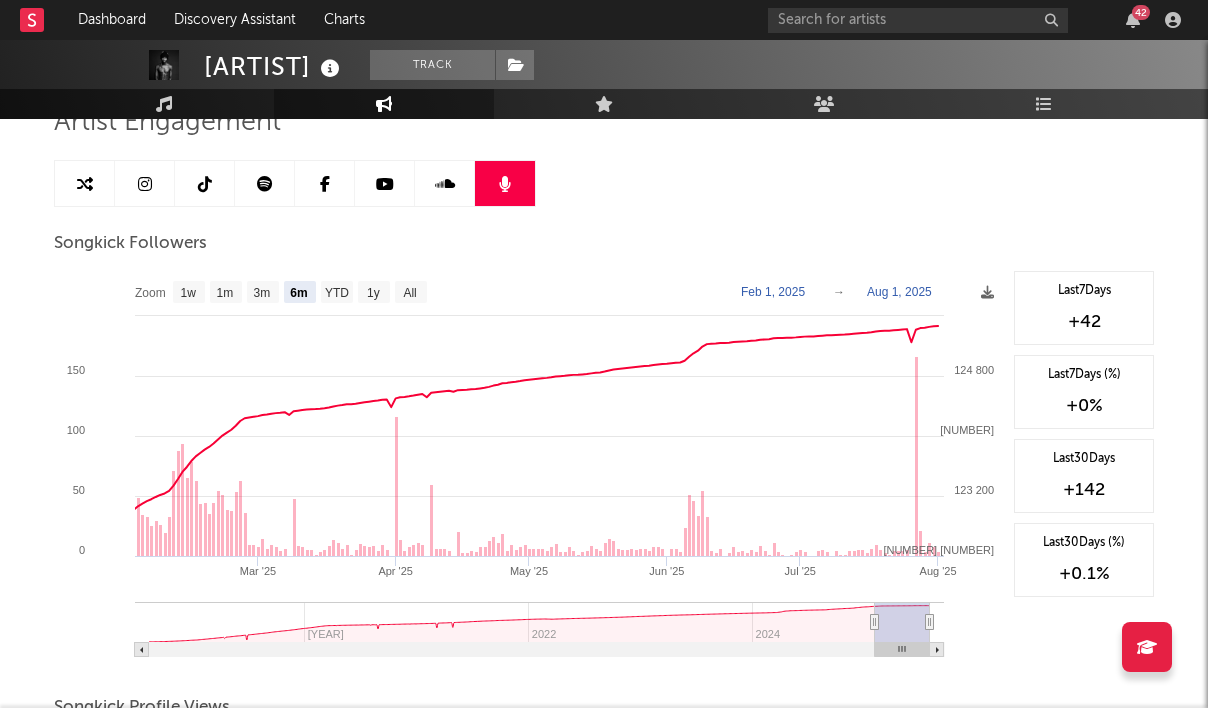 click at bounding box center (85, 184) 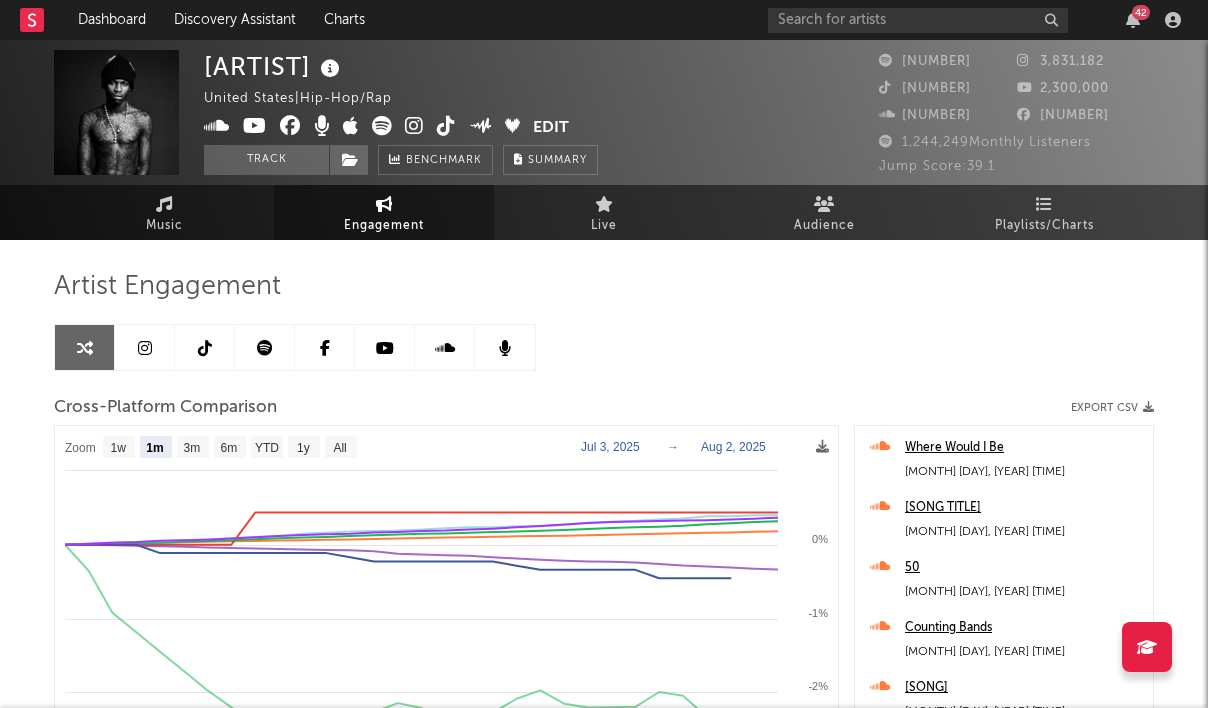 scroll, scrollTop: 0, scrollLeft: 0, axis: both 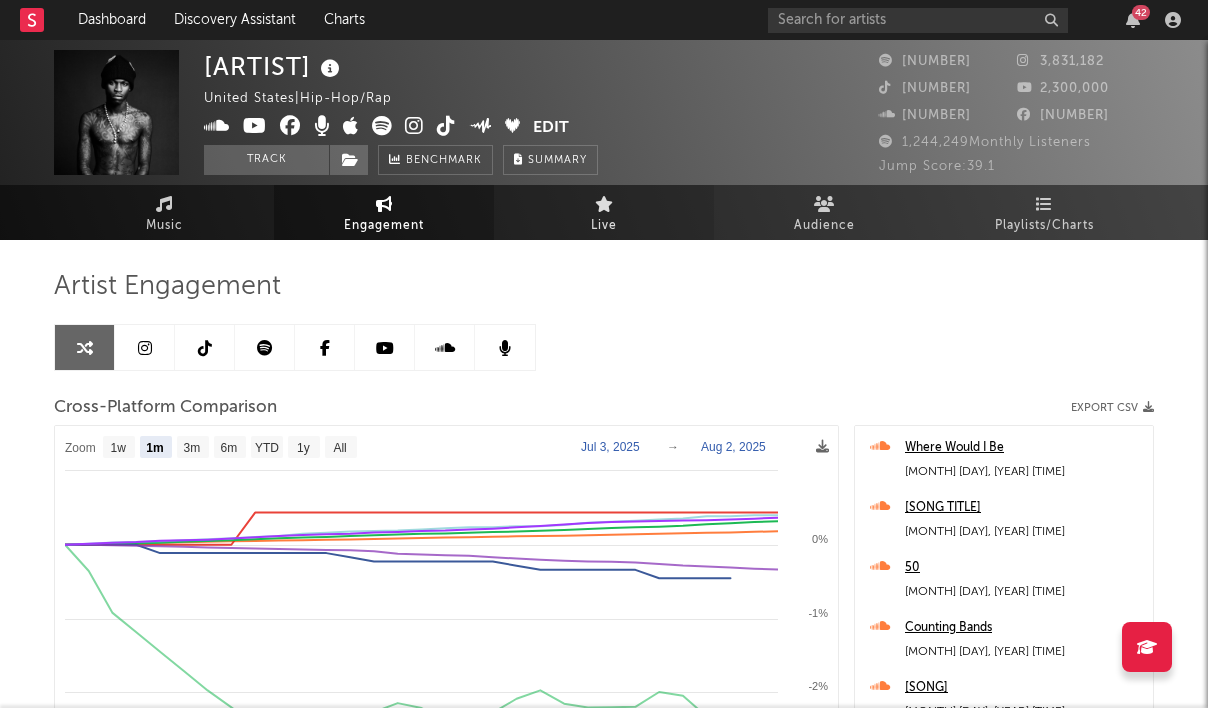 click at bounding box center (604, 204) 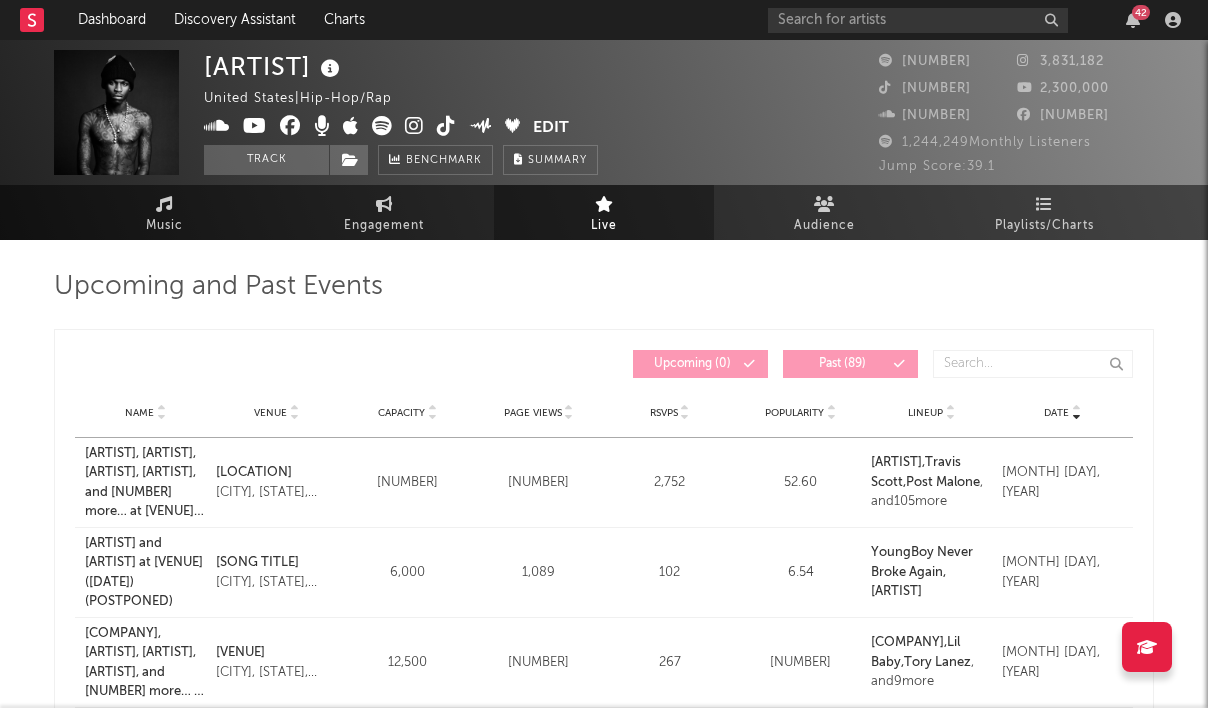 scroll, scrollTop: 0, scrollLeft: 0, axis: both 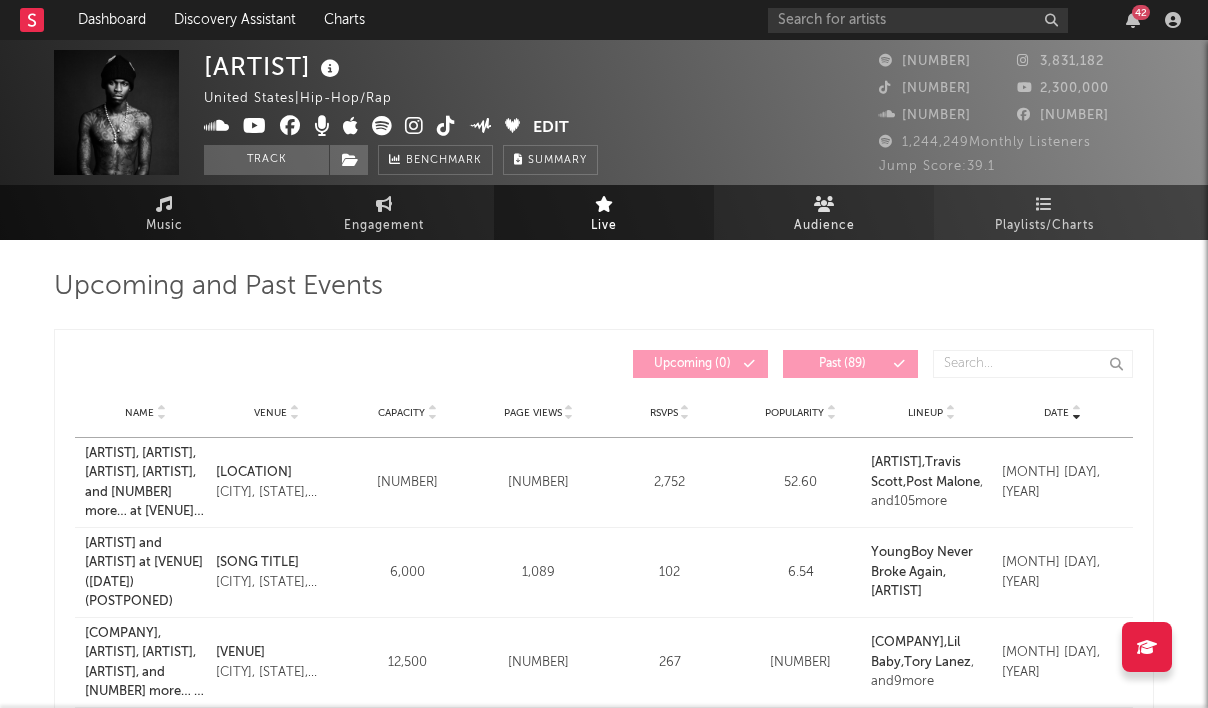 click at bounding box center (824, 204) 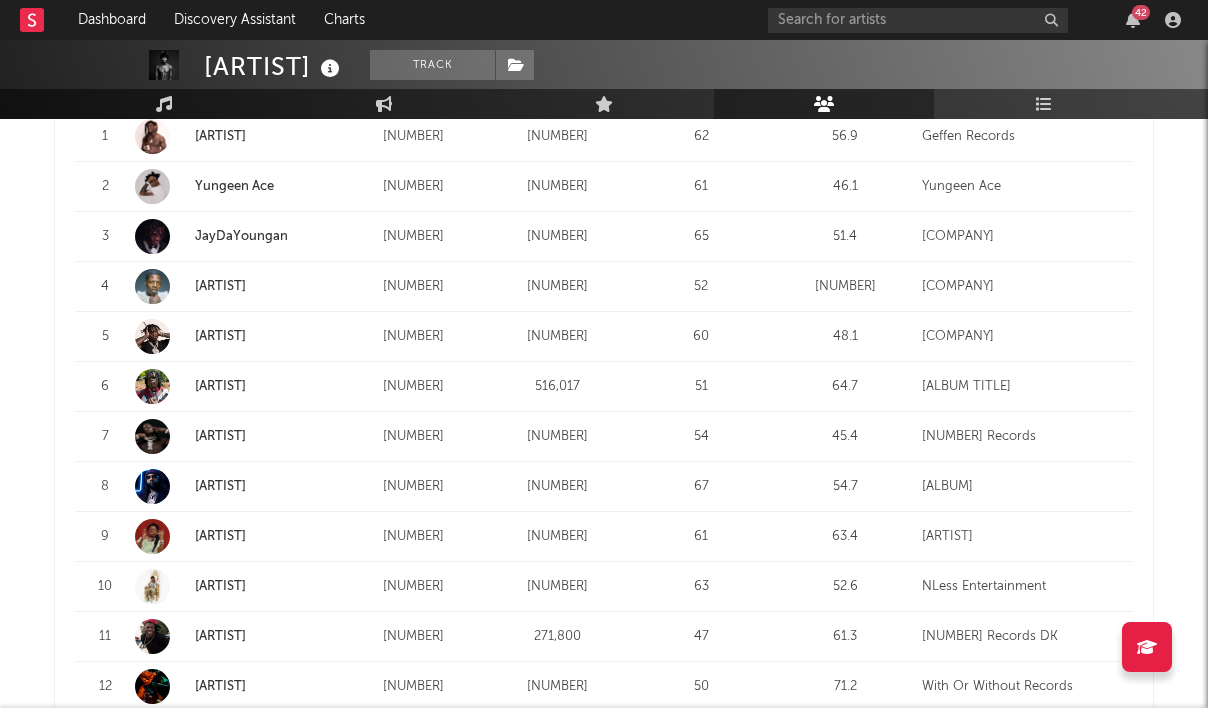 scroll, scrollTop: 541, scrollLeft: 0, axis: vertical 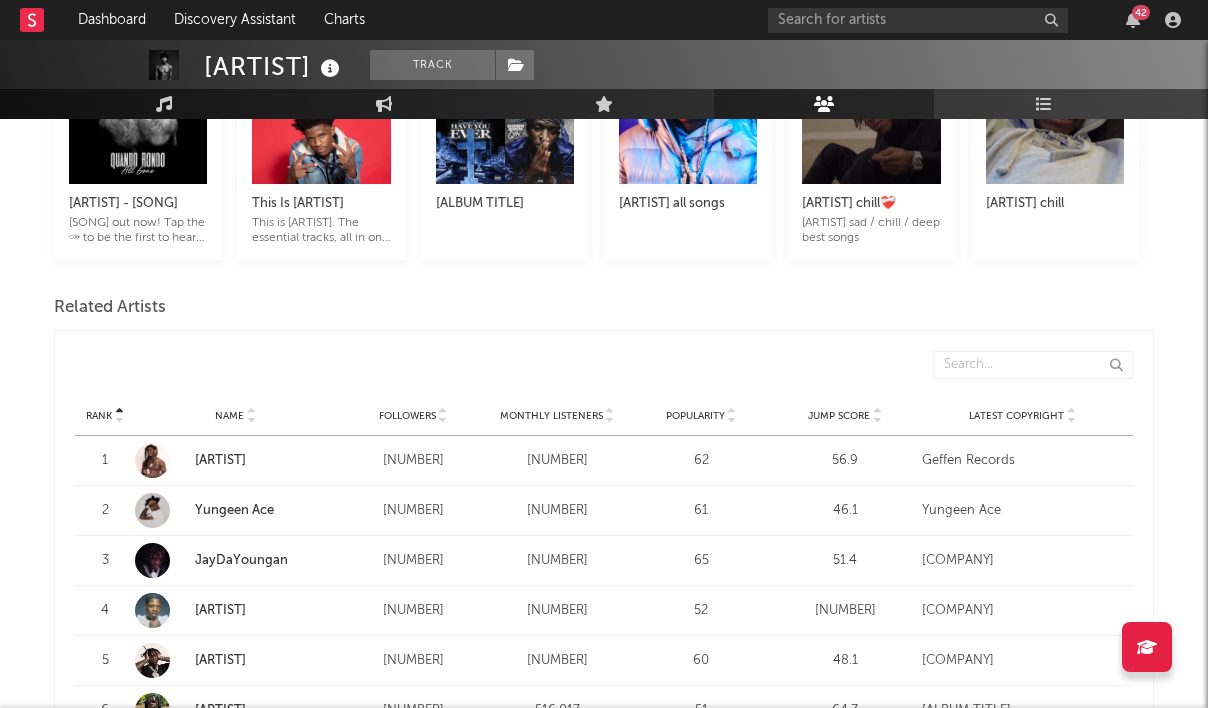 click on "Yungeen Ace" at bounding box center (234, 510) 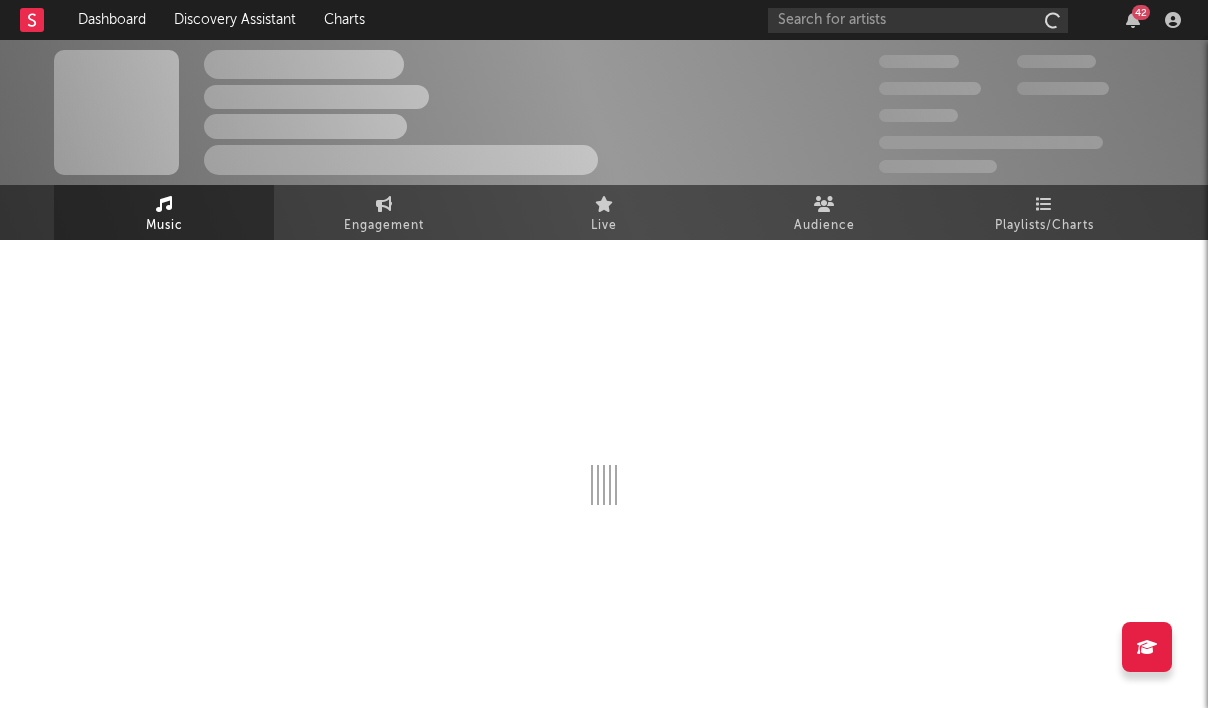 scroll, scrollTop: 0, scrollLeft: 0, axis: both 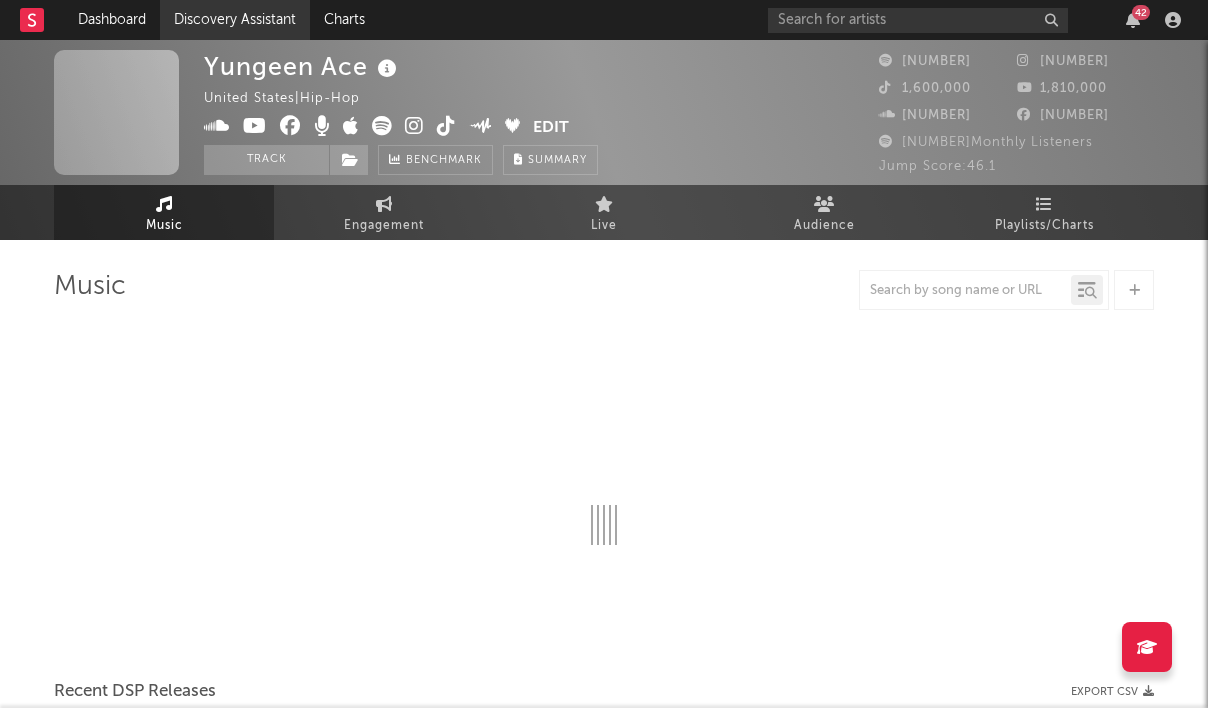 select on "6m" 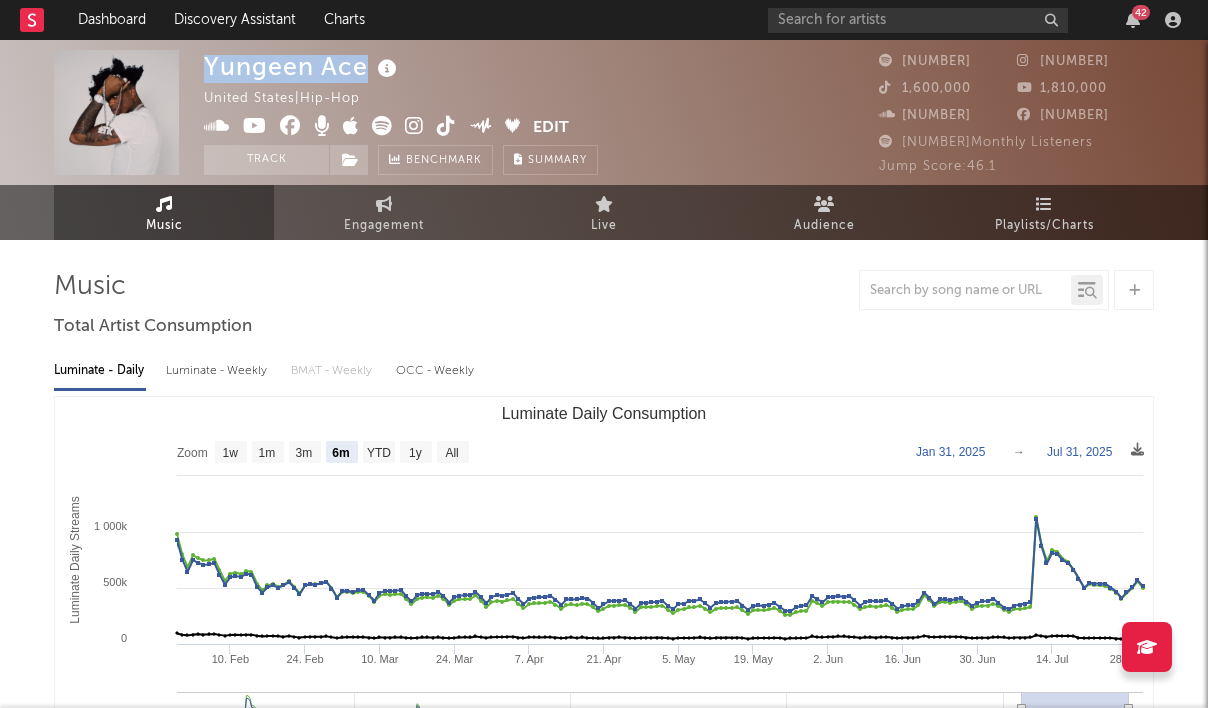 drag, startPoint x: 208, startPoint y: 65, endPoint x: 360, endPoint y: 66, distance: 152.0033 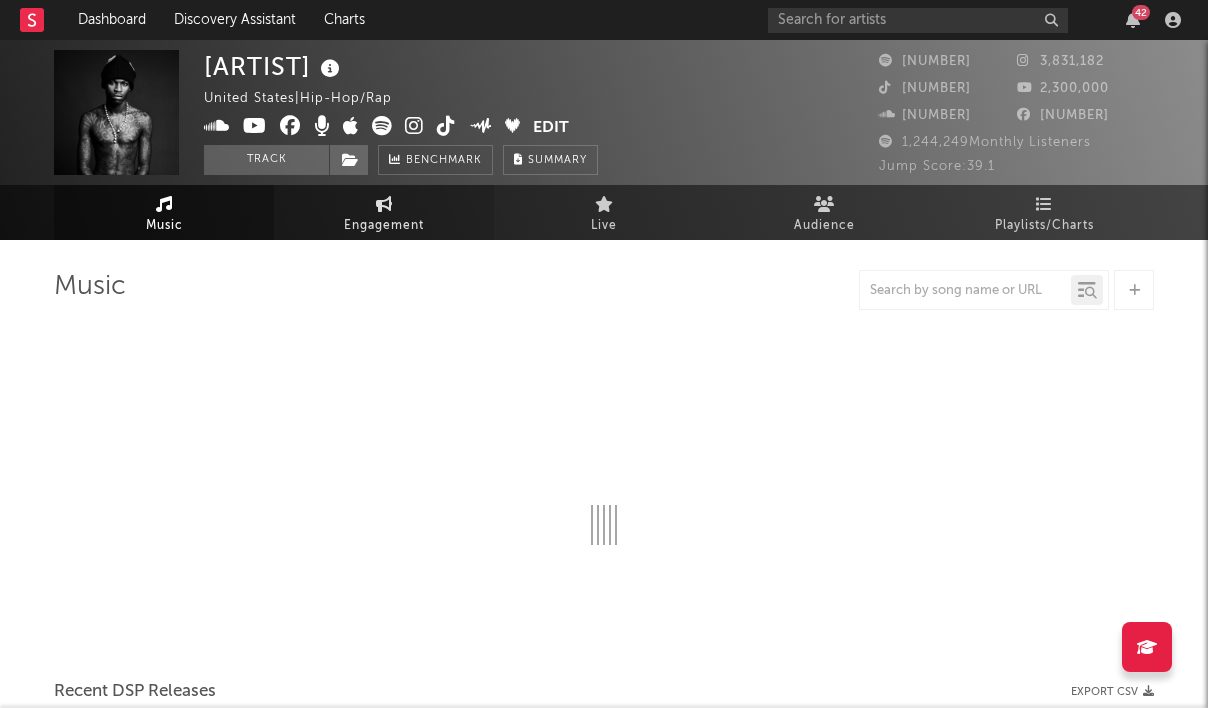 select on "6m" 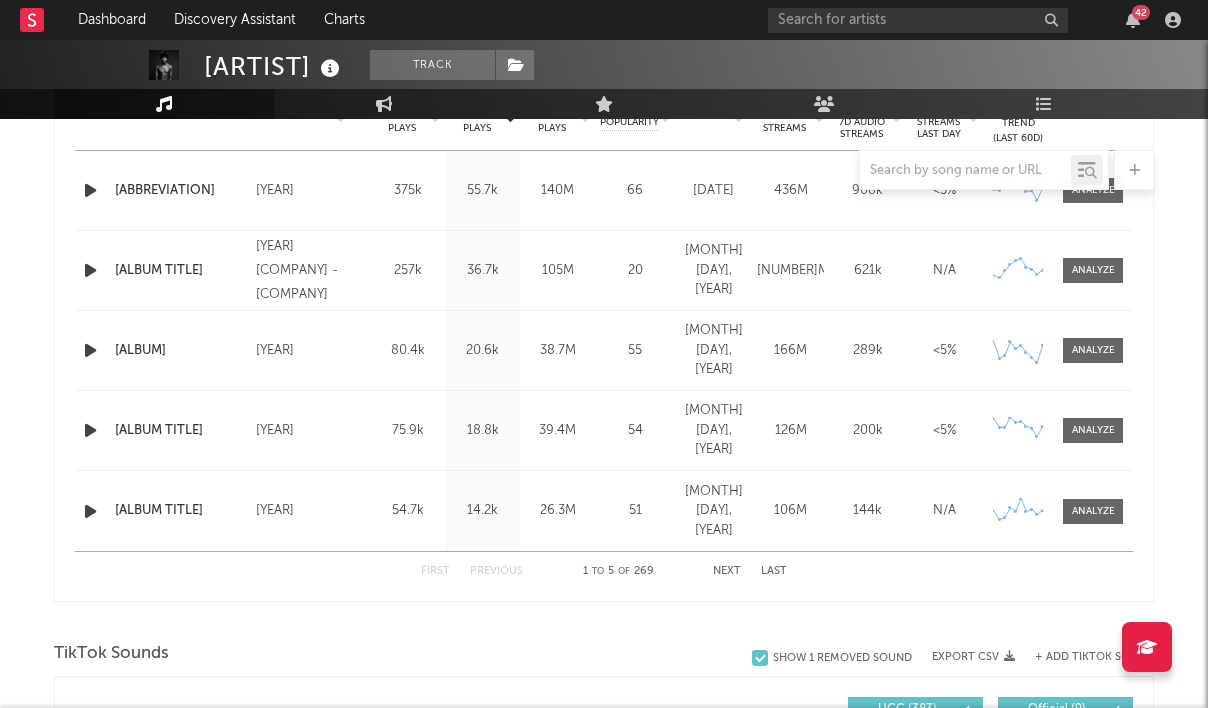 scroll, scrollTop: 847, scrollLeft: 0, axis: vertical 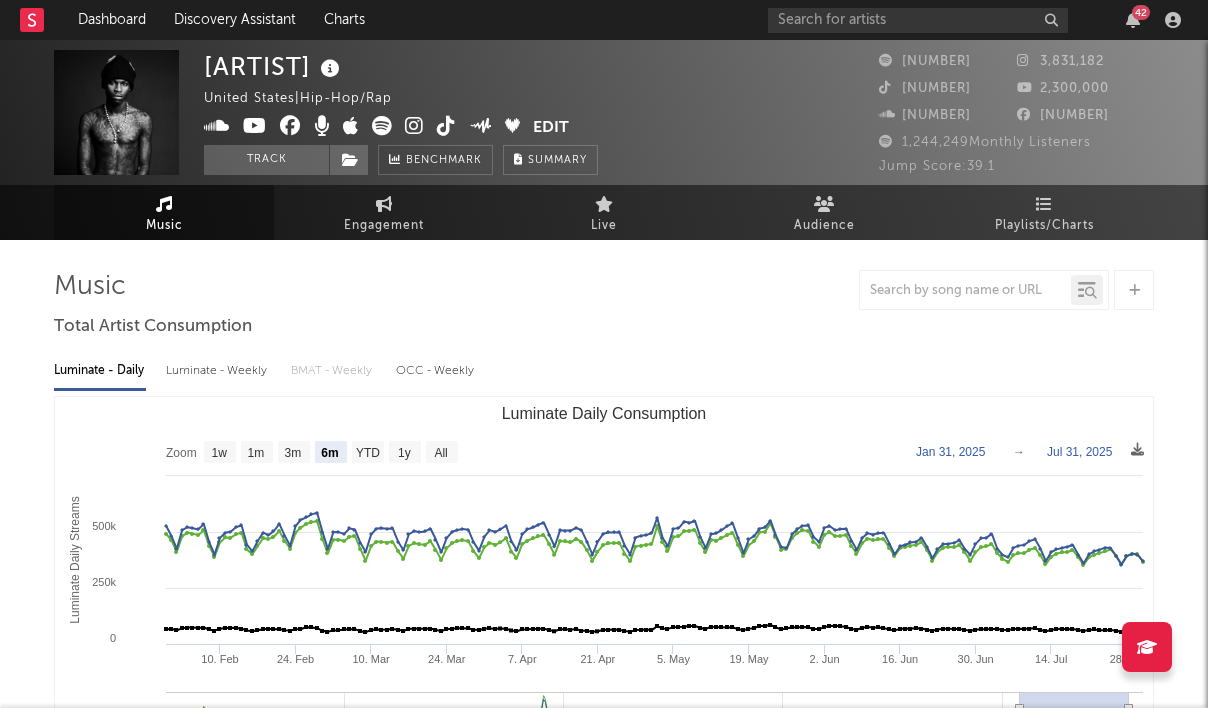 click on "Music" at bounding box center (164, 212) 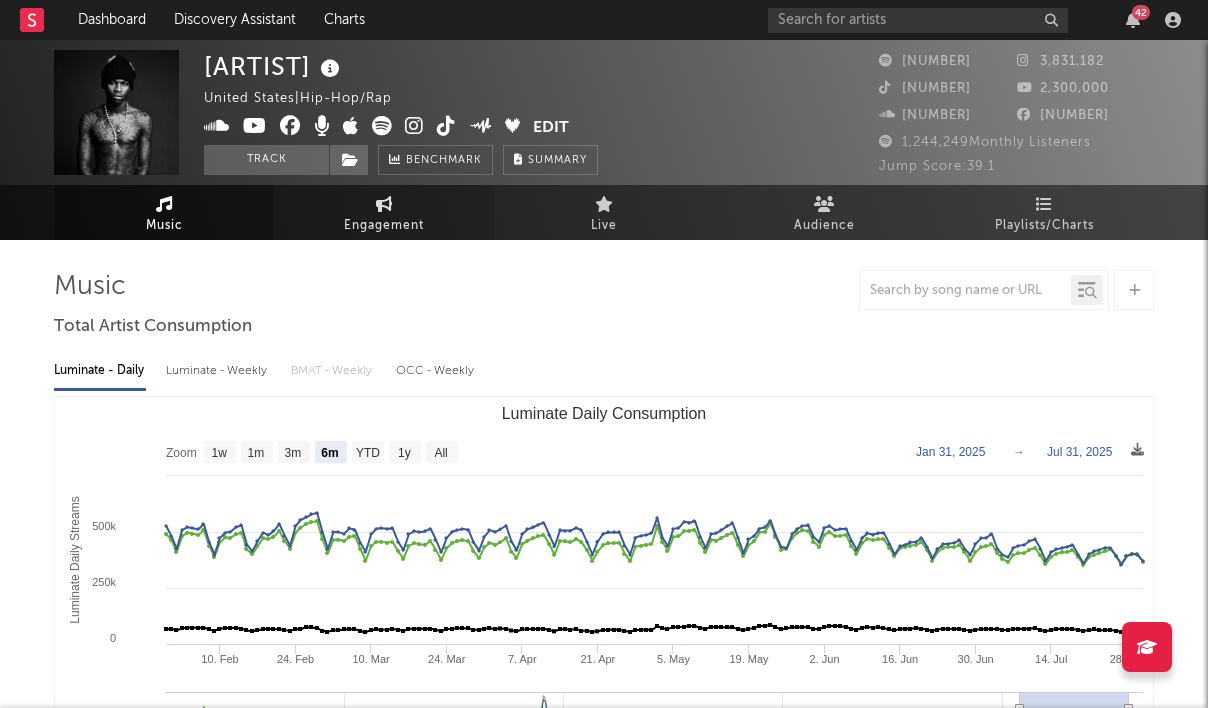 scroll, scrollTop: 0, scrollLeft: 0, axis: both 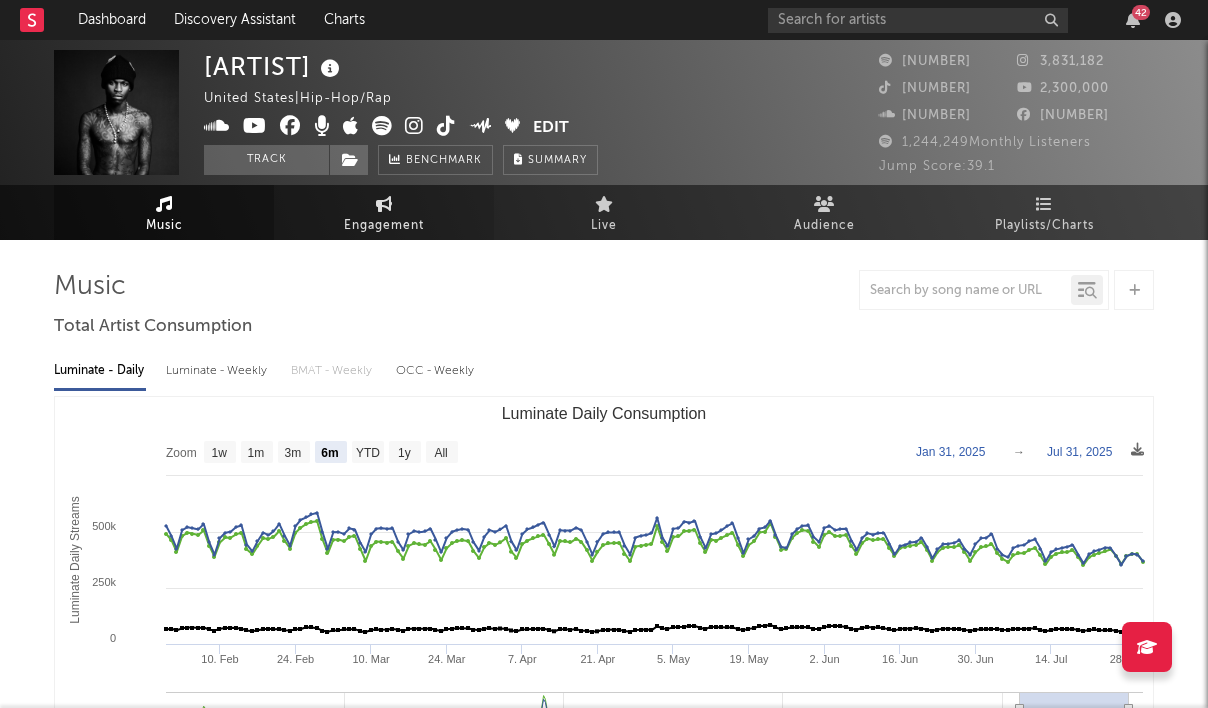 click on "Engagement" at bounding box center (384, 212) 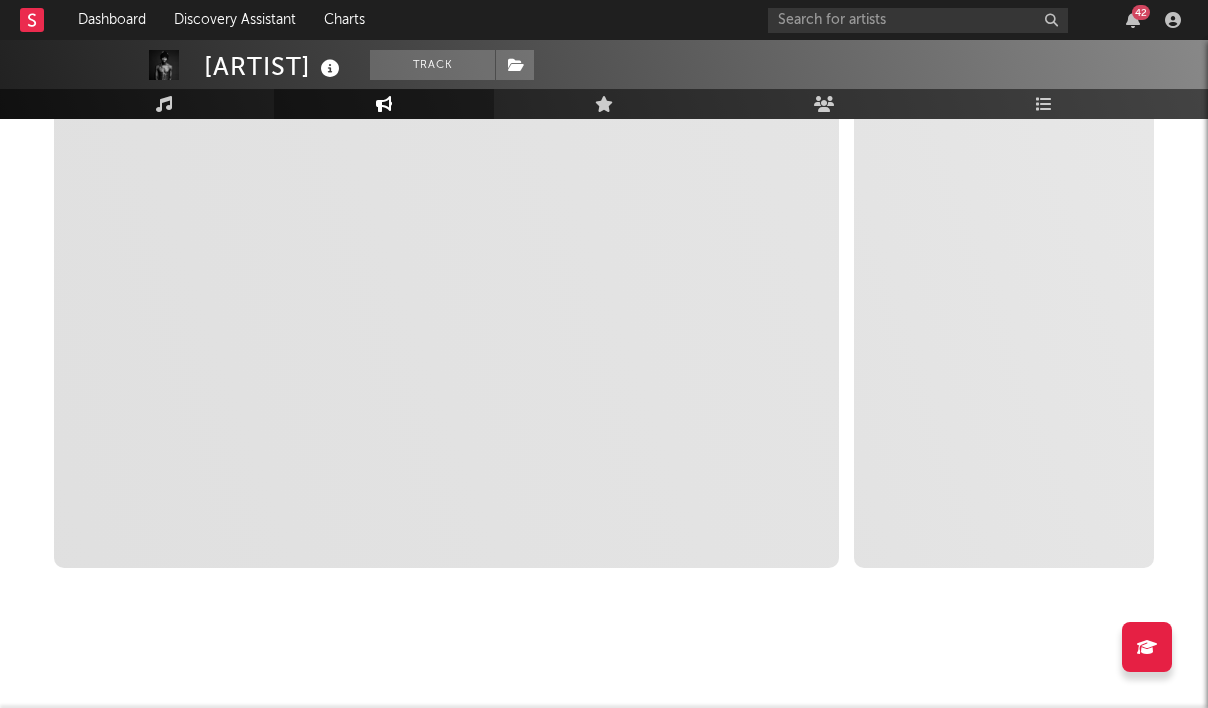 select on "1m" 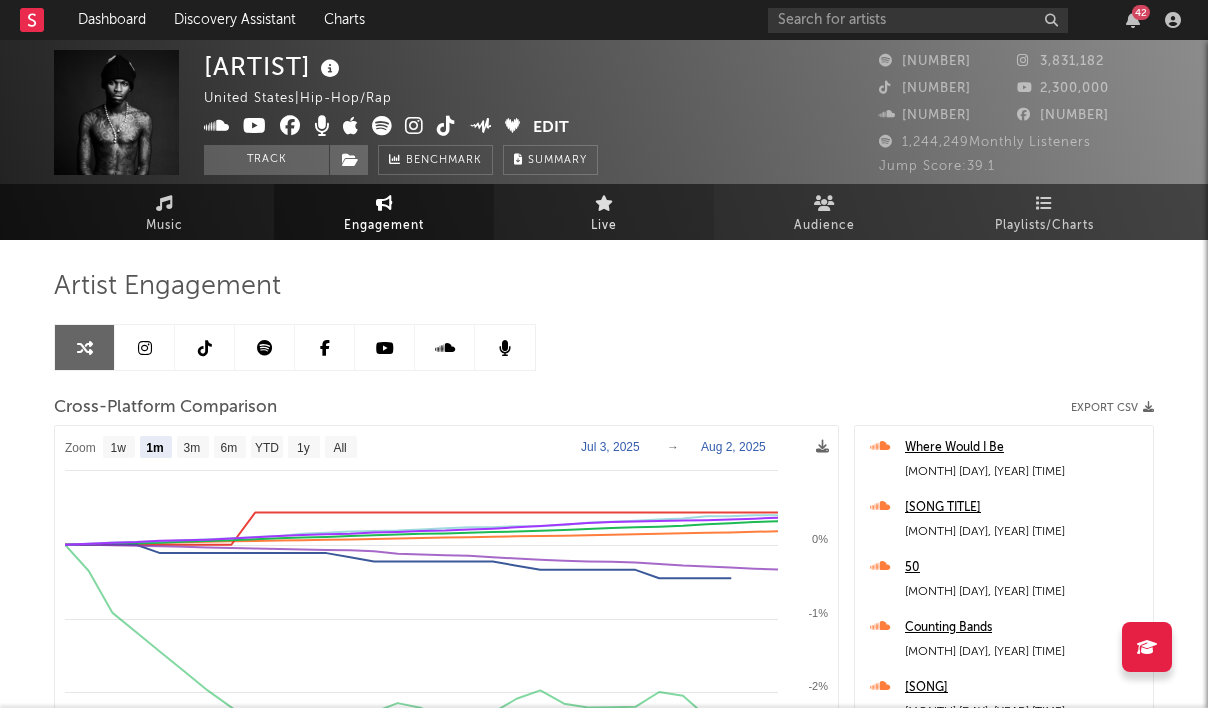 scroll, scrollTop: 0, scrollLeft: 0, axis: both 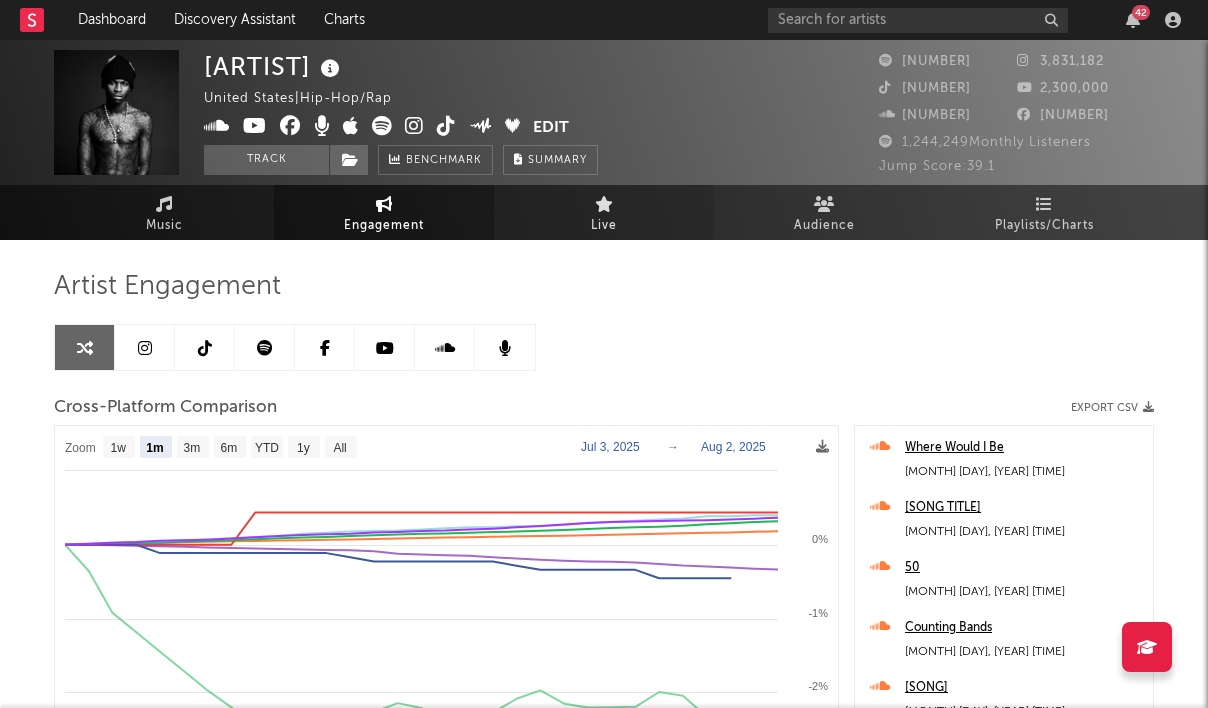 click on "Live" at bounding box center (604, 212) 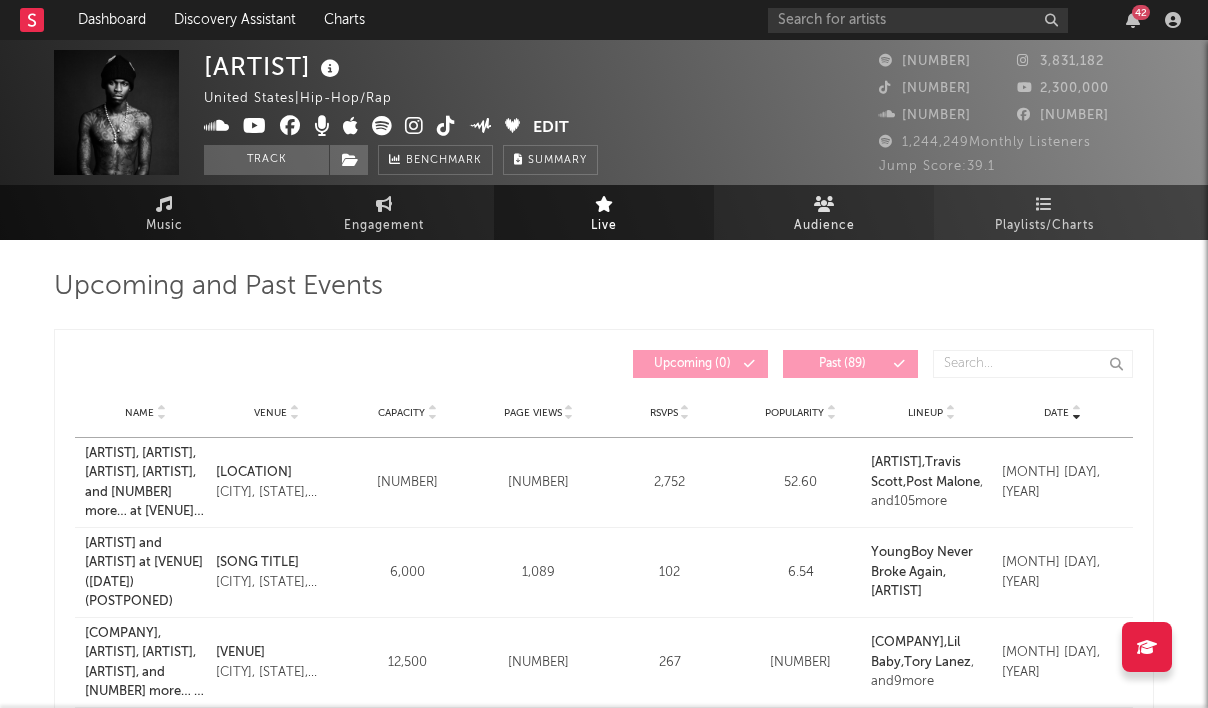 click on "Audience" at bounding box center (824, 212) 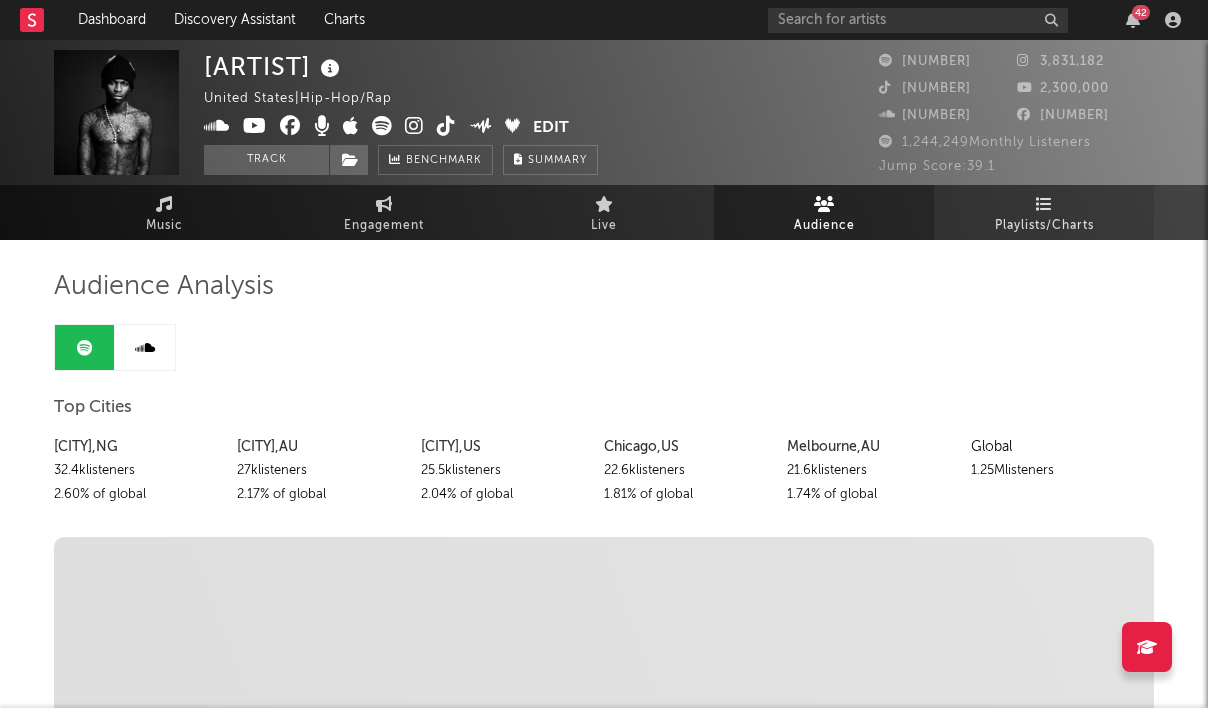 click on "Playlists/Charts" at bounding box center [1044, 212] 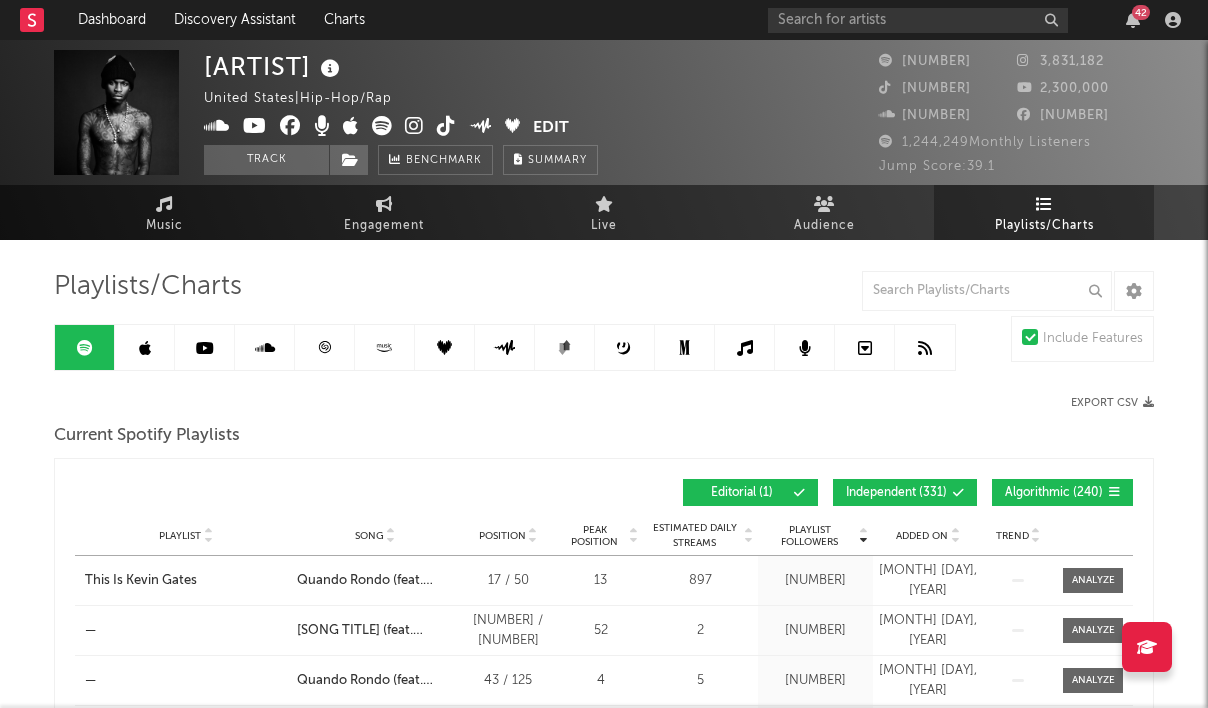 scroll, scrollTop: 0, scrollLeft: 0, axis: both 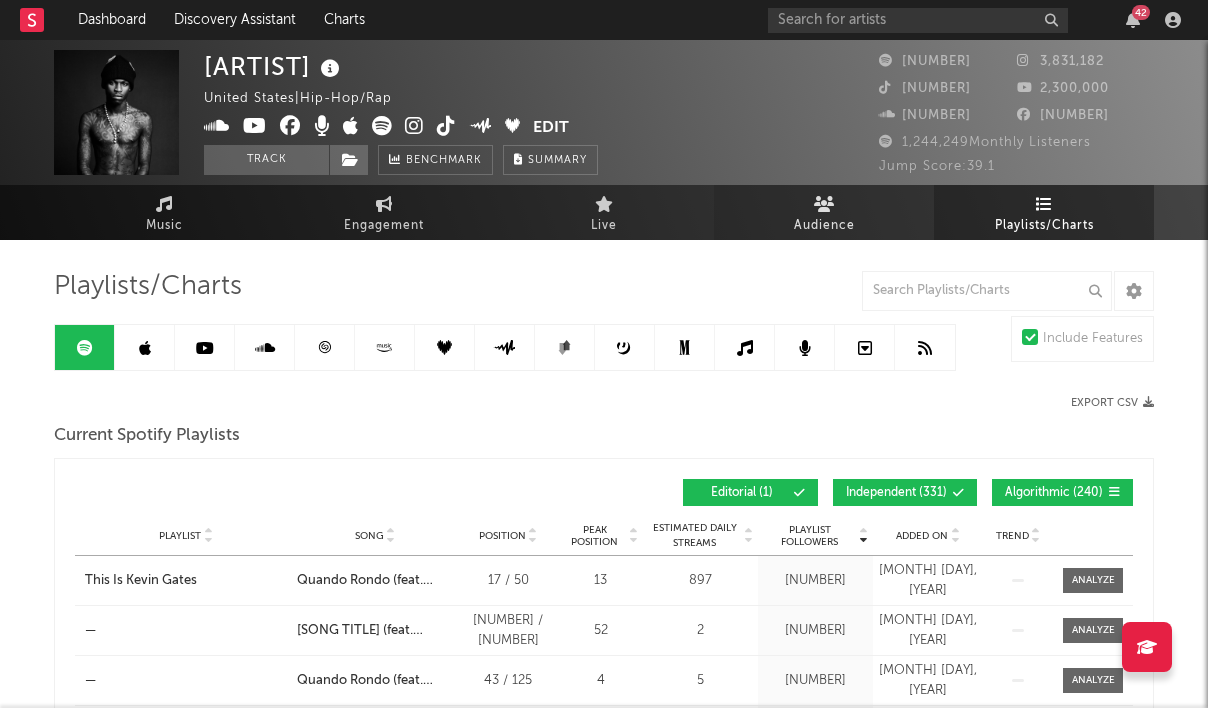 click at bounding box center (824, 204) 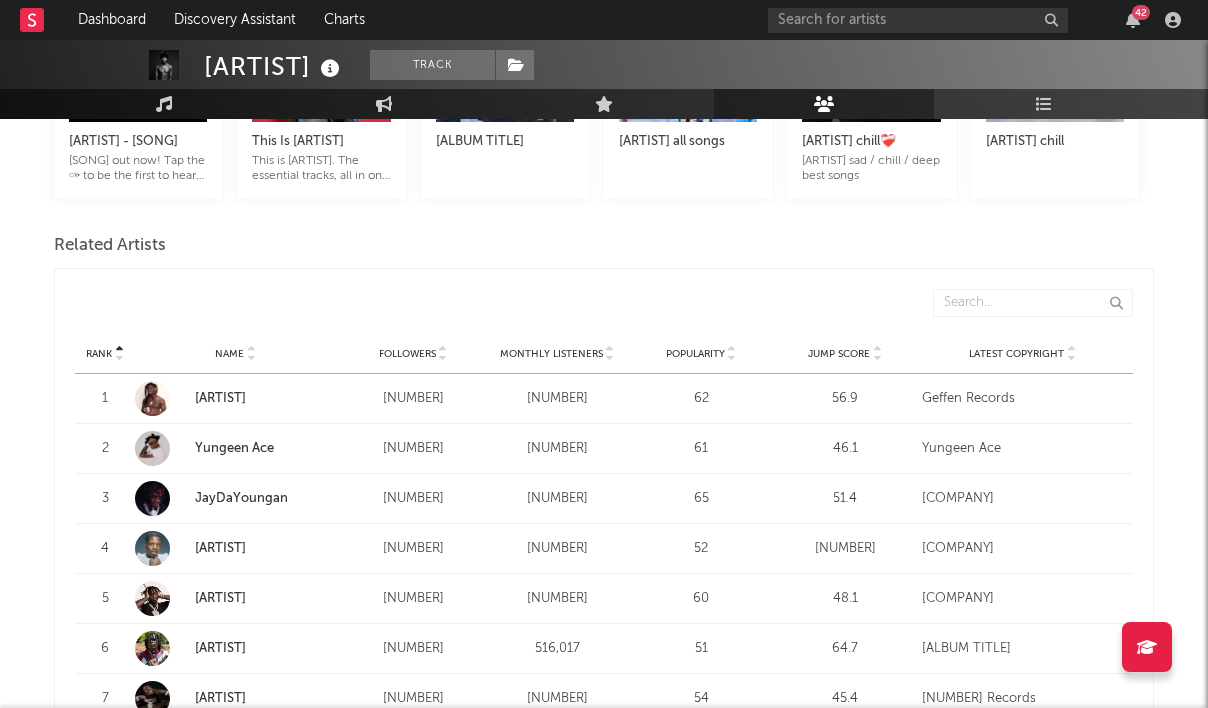 scroll, scrollTop: 604, scrollLeft: 0, axis: vertical 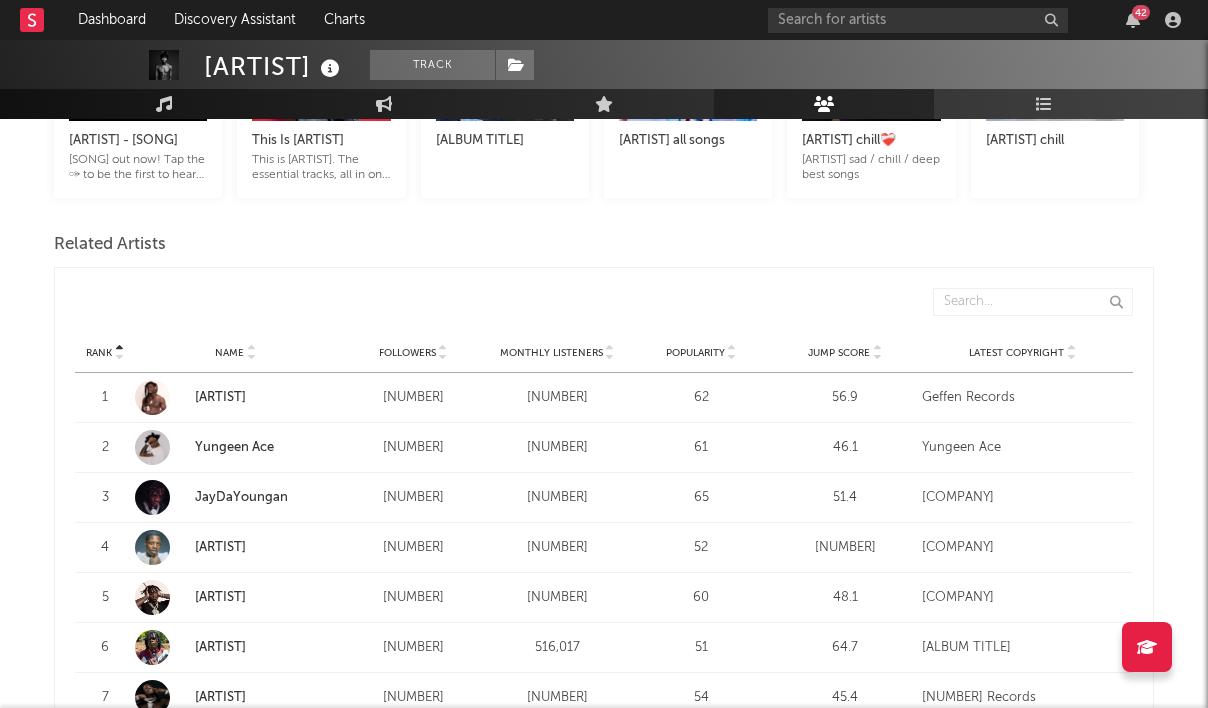 click on "JayDaYoungan" at bounding box center [241, 497] 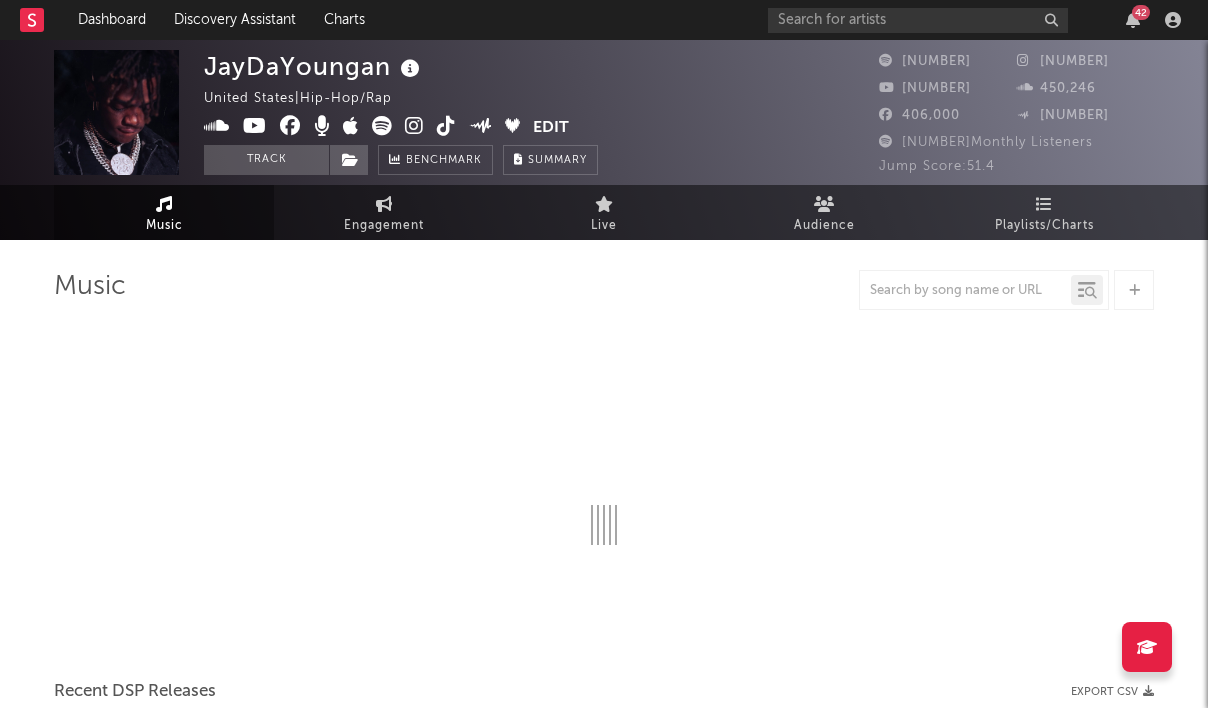 select on "6m" 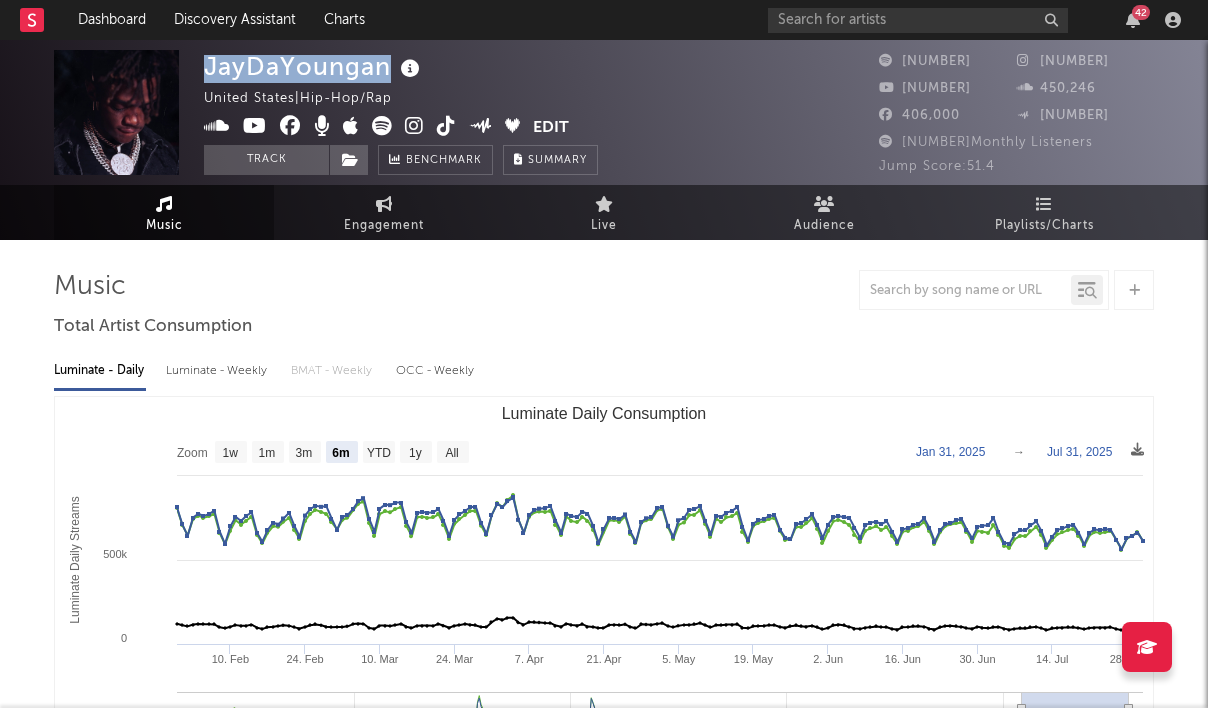 drag, startPoint x: 206, startPoint y: 67, endPoint x: 385, endPoint y: 66, distance: 179.00279 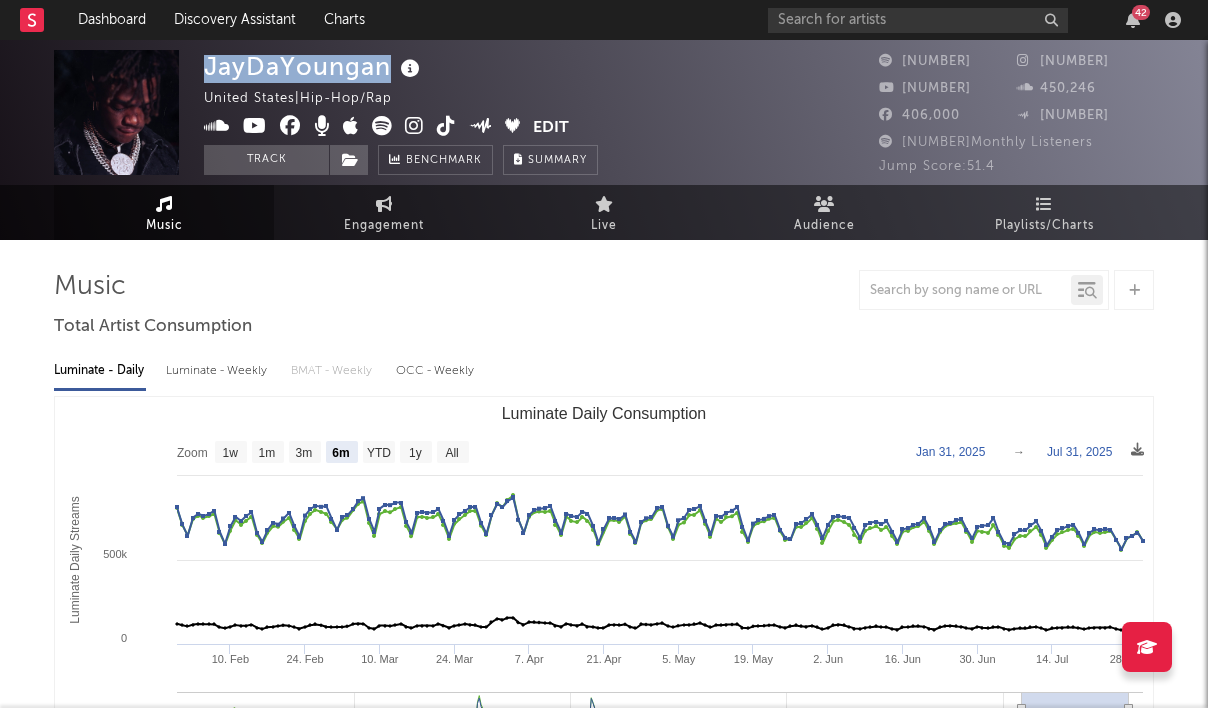 scroll, scrollTop: 0, scrollLeft: 0, axis: both 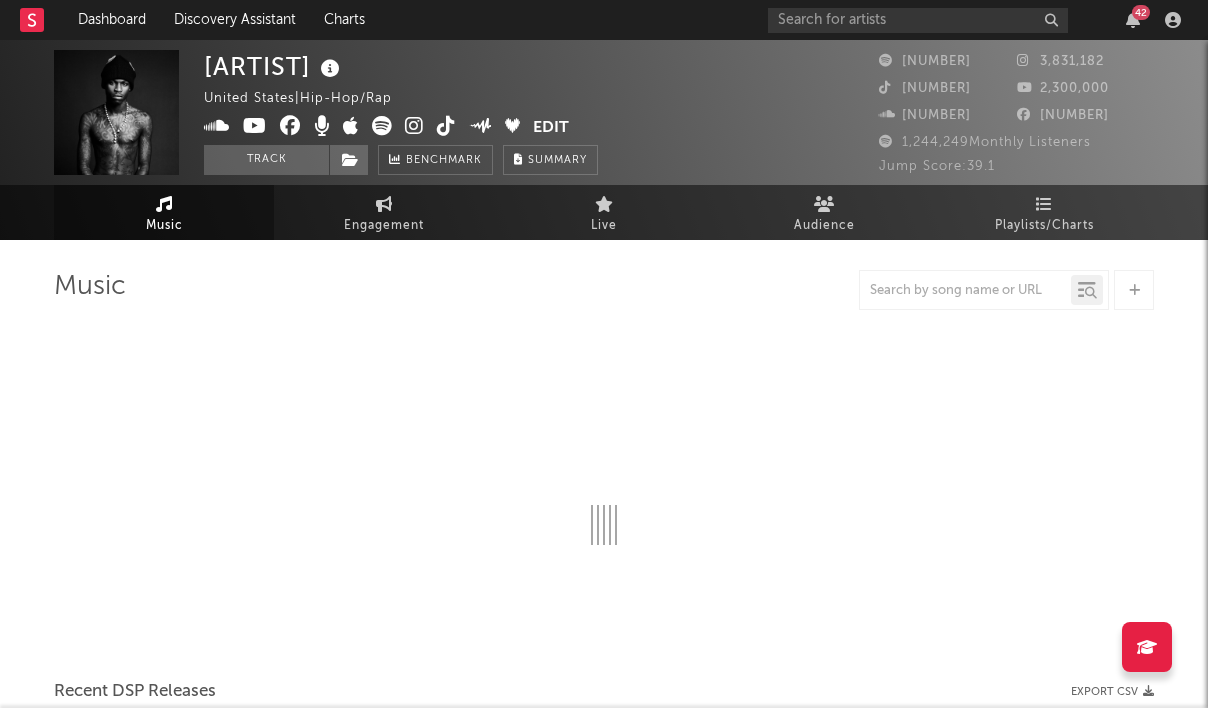 select on "6m" 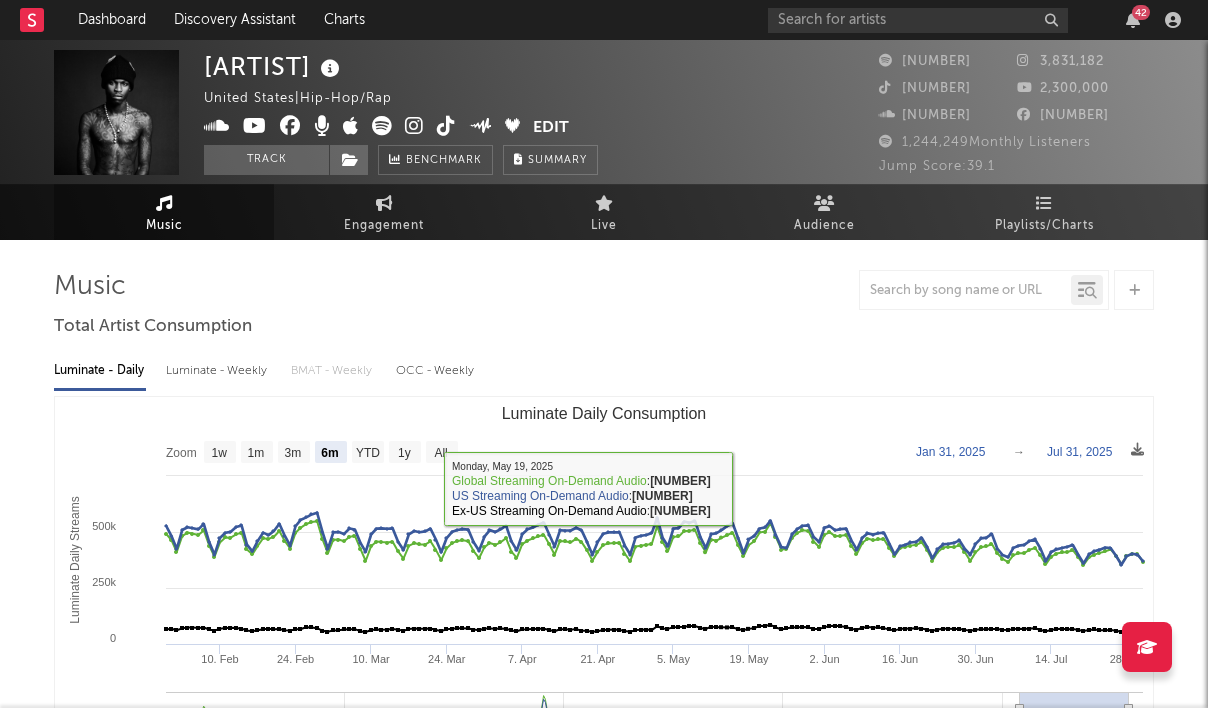 scroll, scrollTop: 0, scrollLeft: 0, axis: both 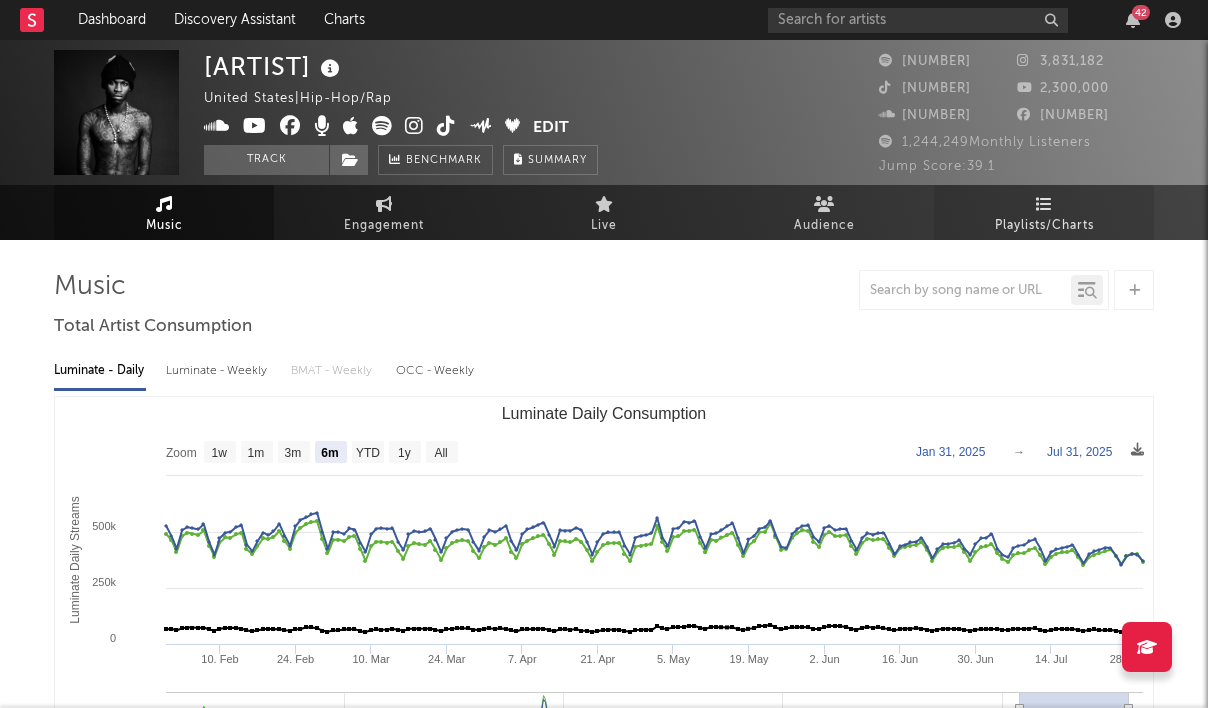 click on "Playlists/Charts" at bounding box center (1044, 212) 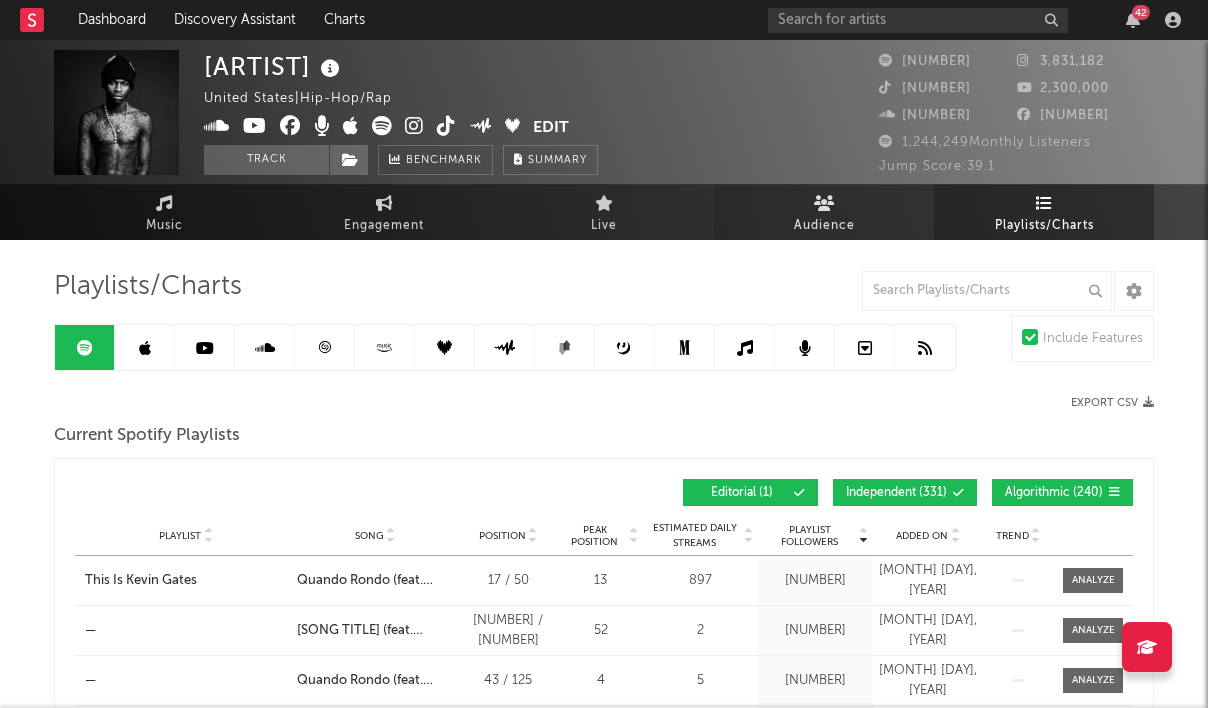 scroll, scrollTop: 0, scrollLeft: 0, axis: both 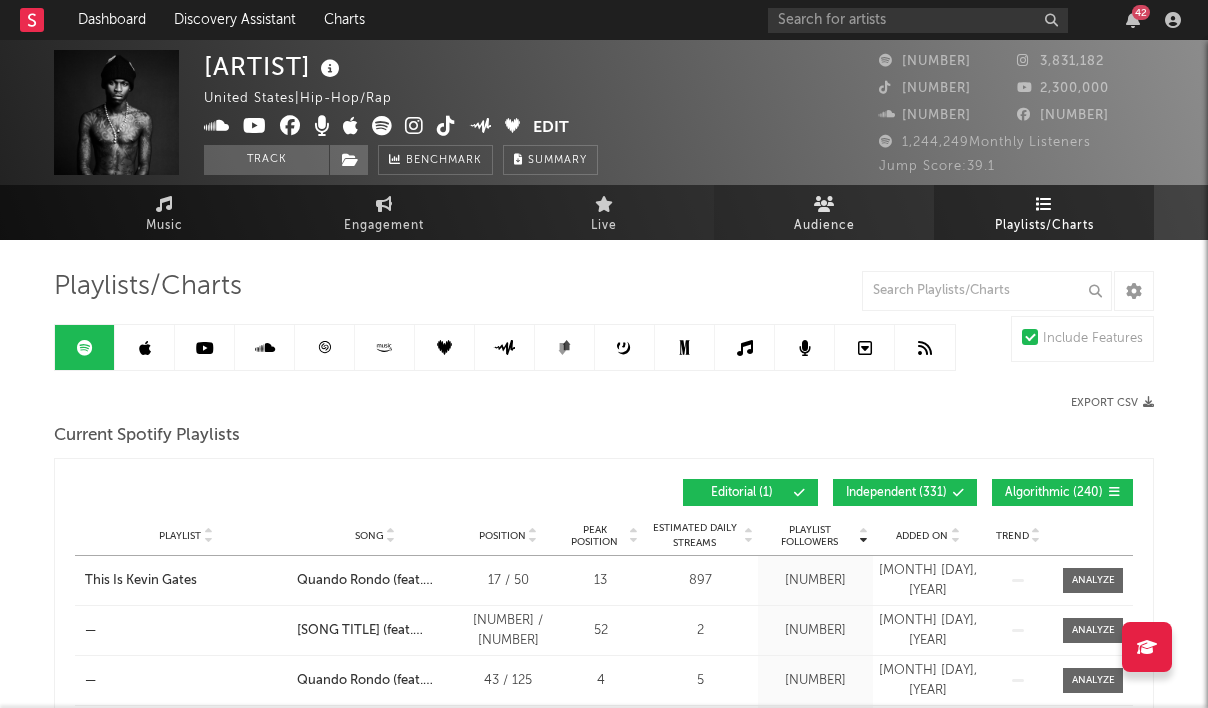 click on "Audience" at bounding box center [824, 212] 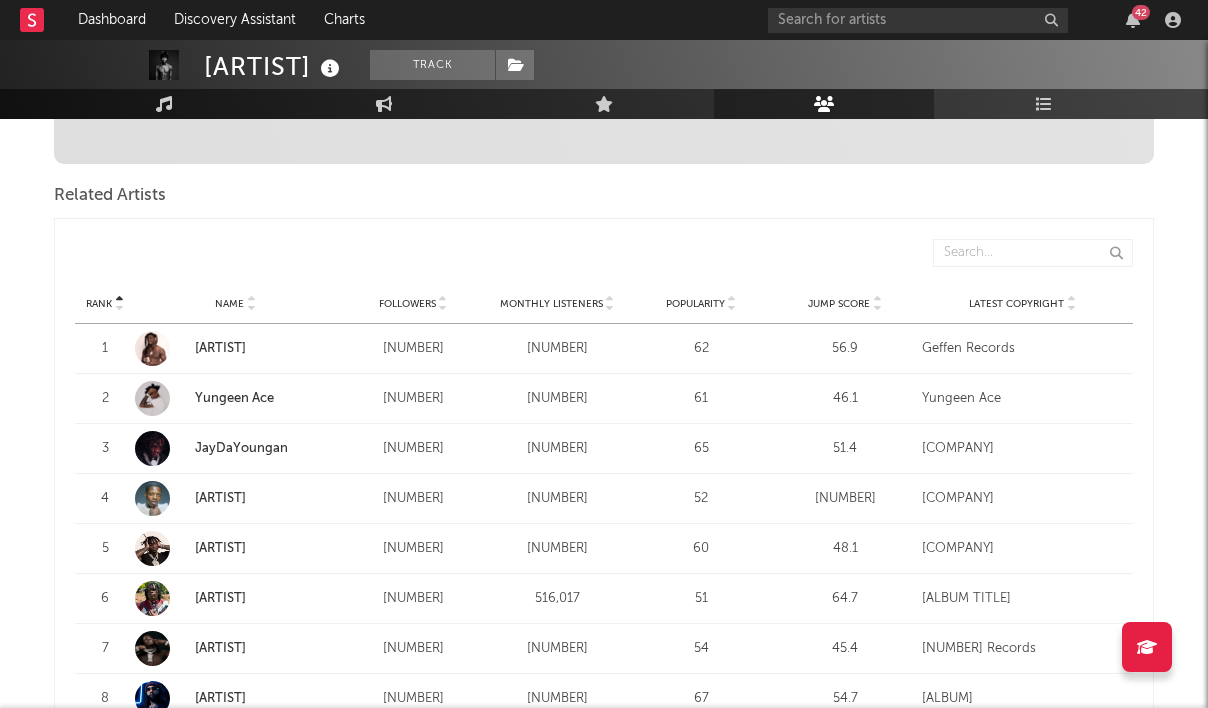 scroll, scrollTop: 640, scrollLeft: 0, axis: vertical 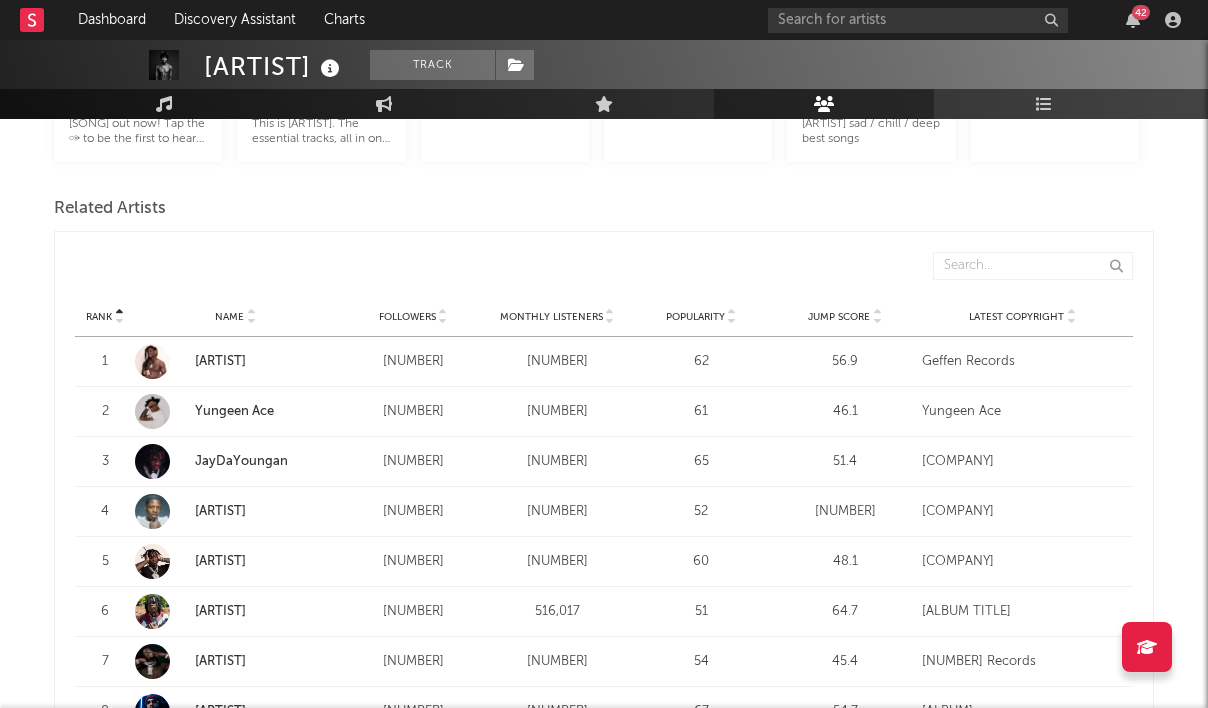 click on "[ARTIST]" at bounding box center (220, 511) 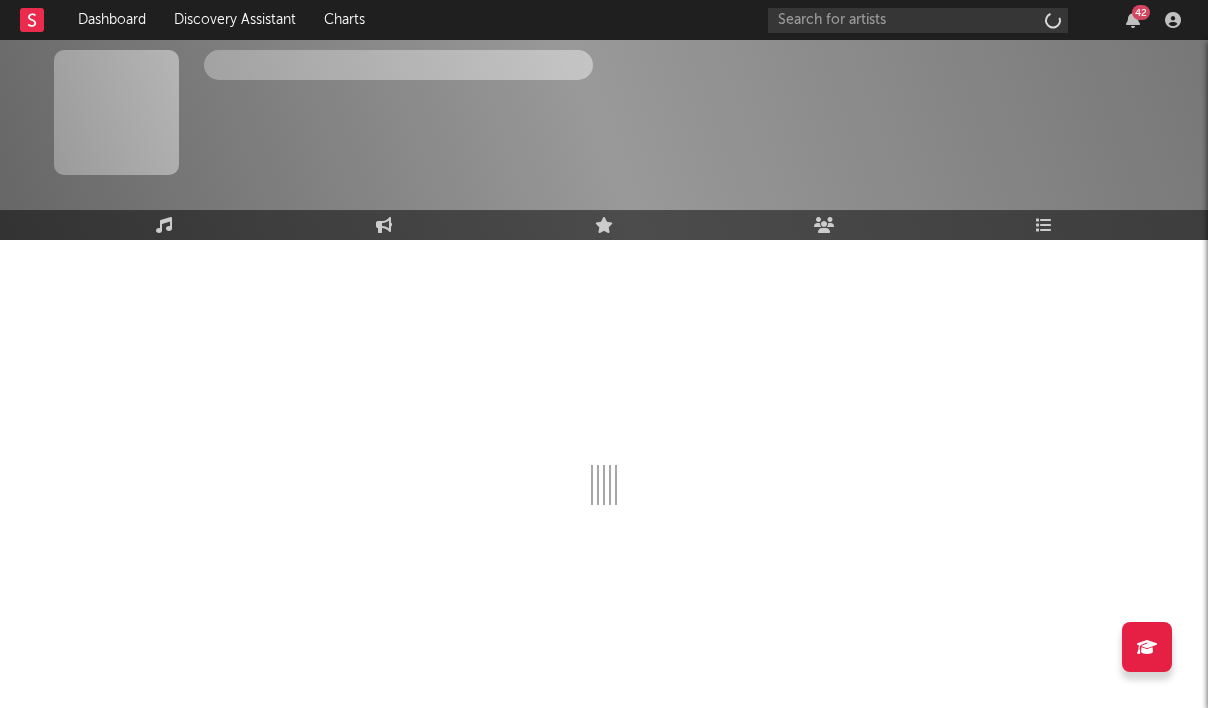 scroll, scrollTop: 0, scrollLeft: 0, axis: both 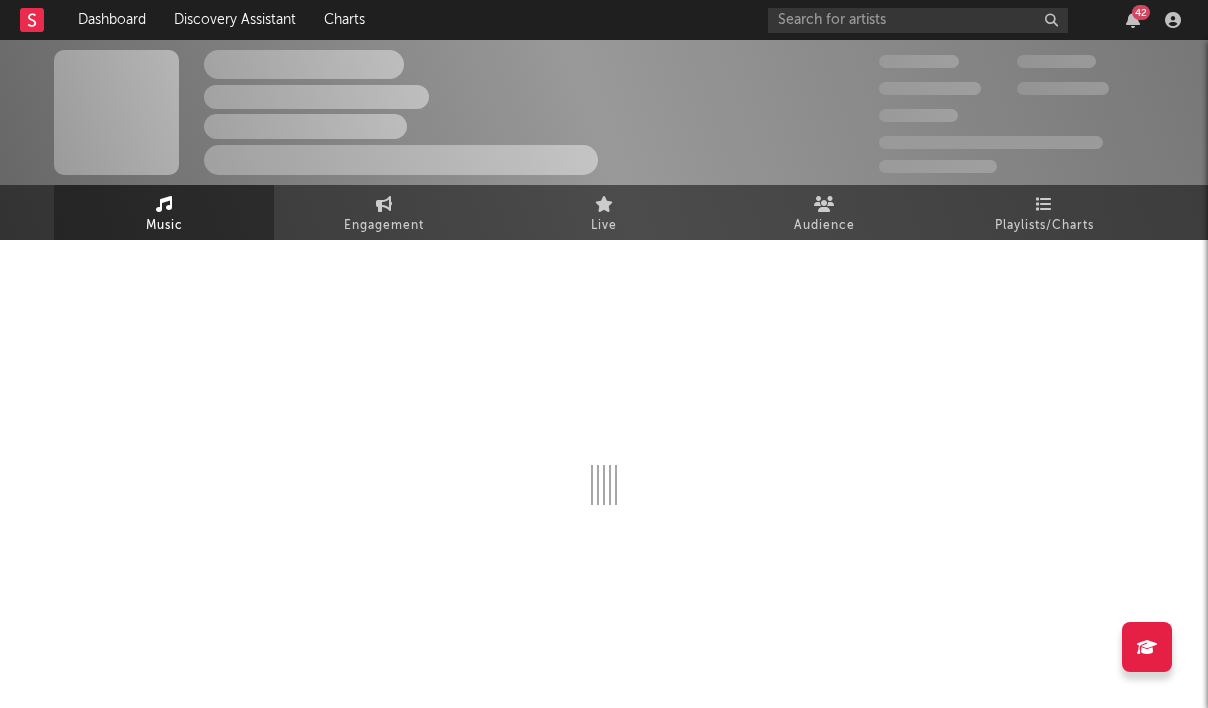 select on "6m" 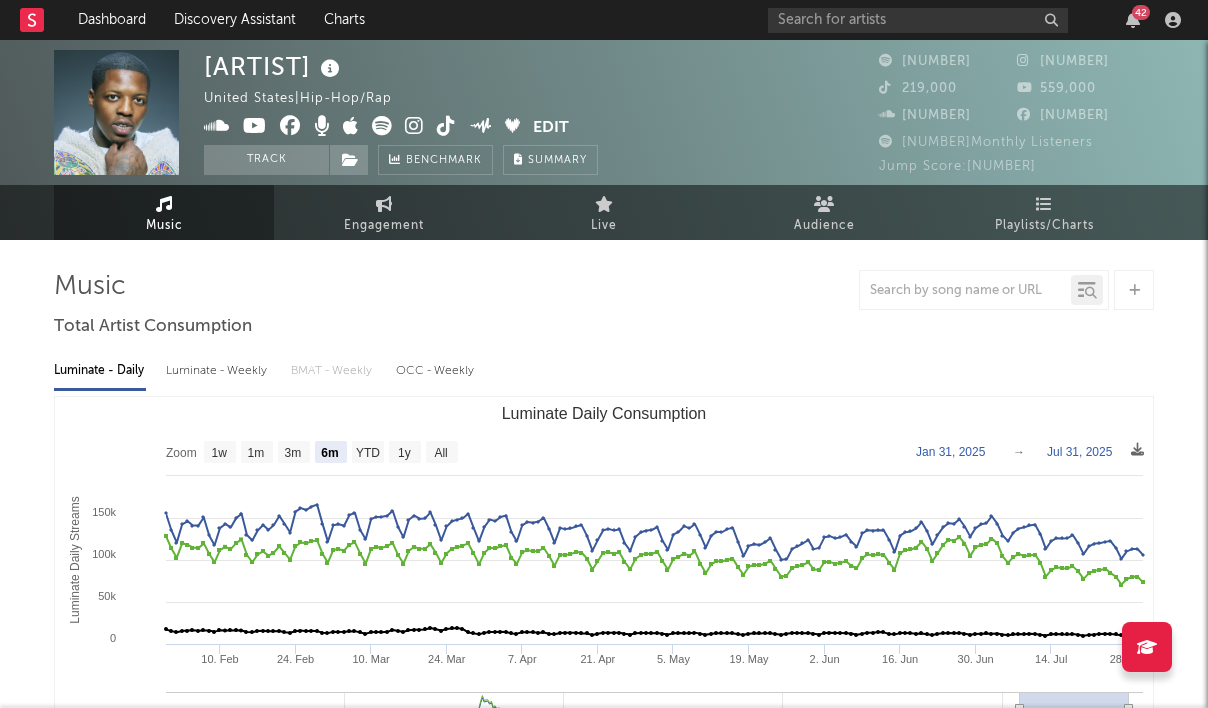 drag, startPoint x: 374, startPoint y: 66, endPoint x: 206, endPoint y: 59, distance: 168.14577 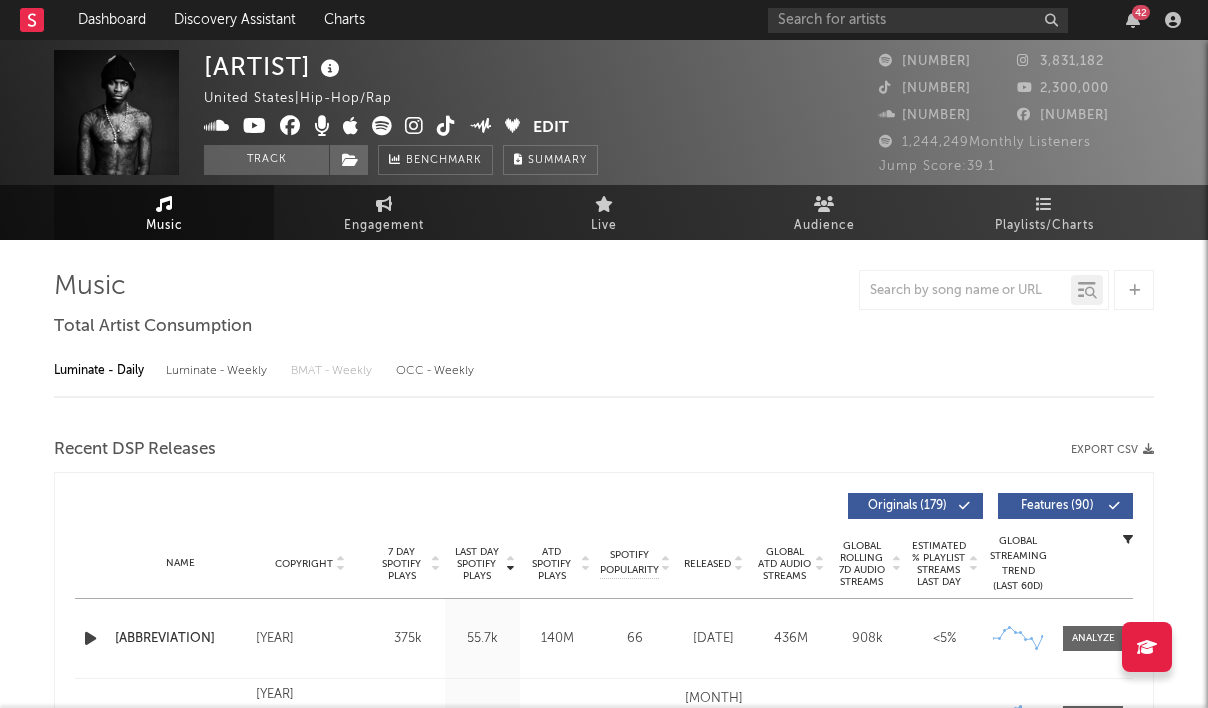 select on "6m" 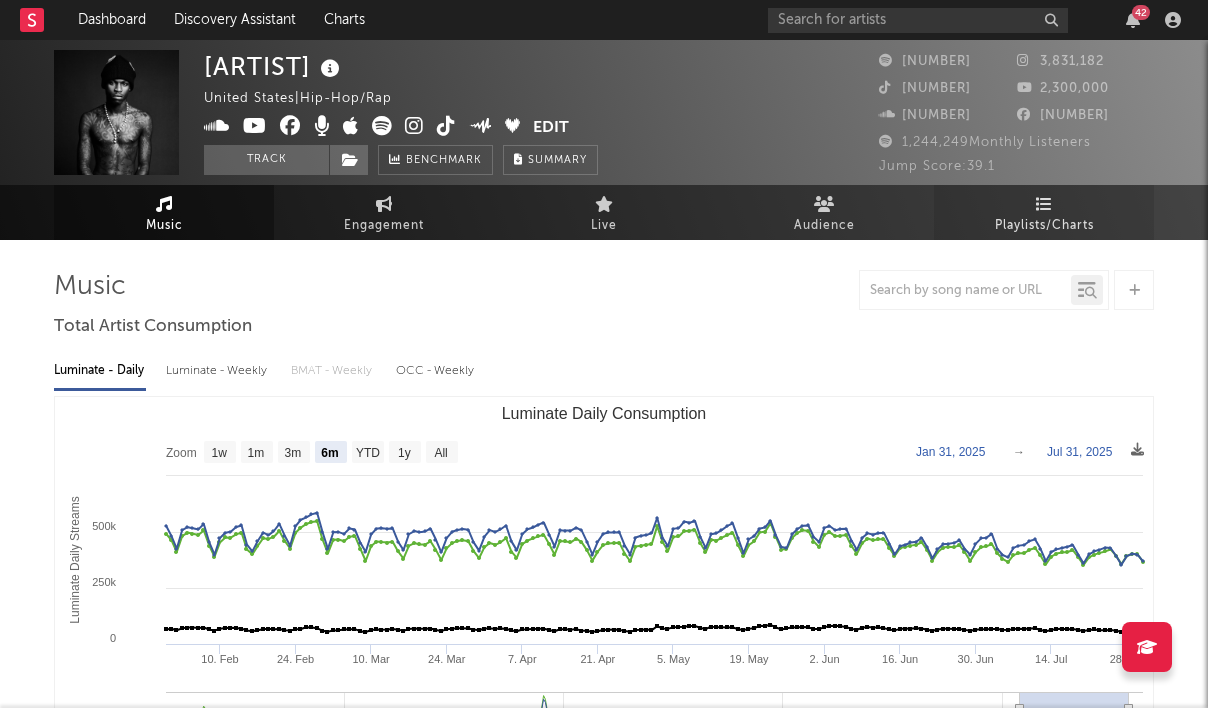 click on "Playlists/Charts" at bounding box center [1044, 212] 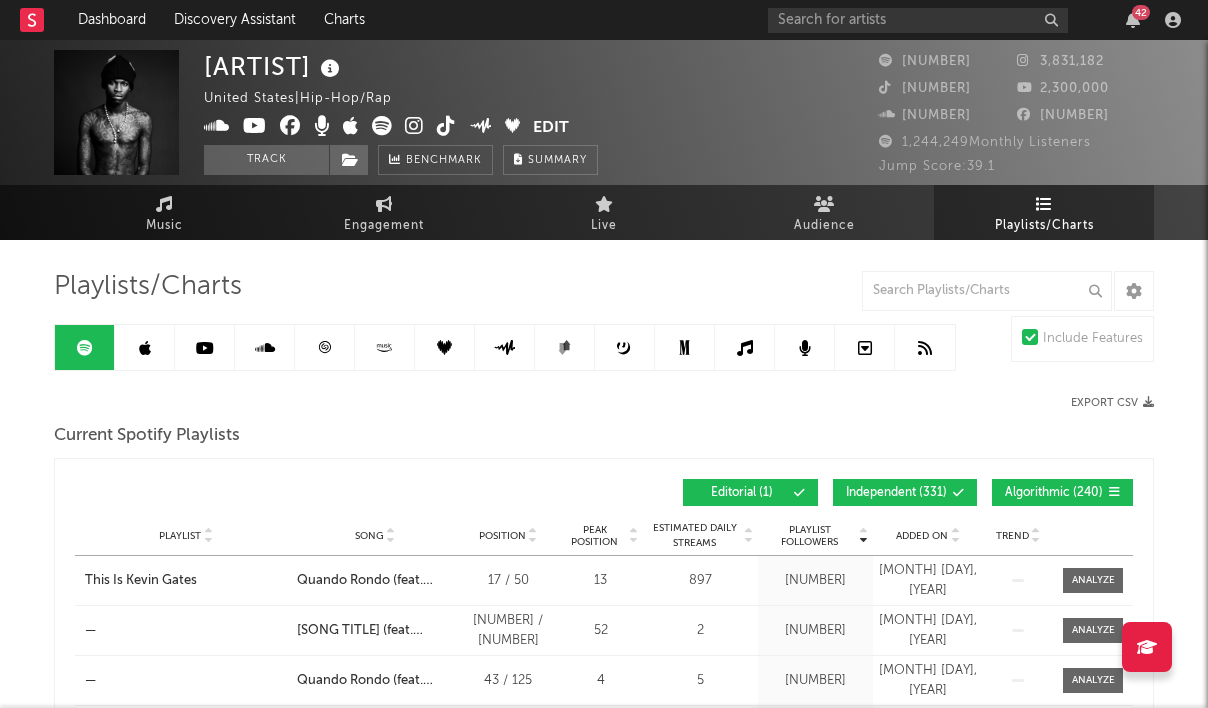 scroll, scrollTop: 0, scrollLeft: 0, axis: both 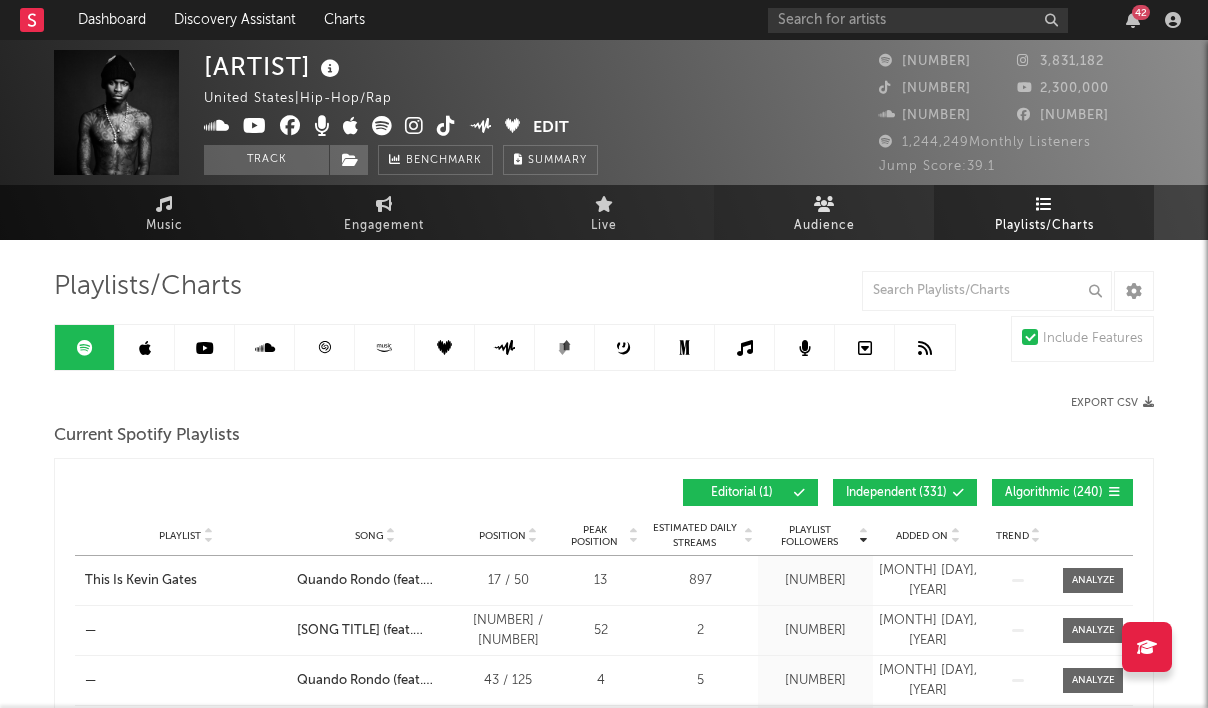 click on "Audience" at bounding box center [824, 226] 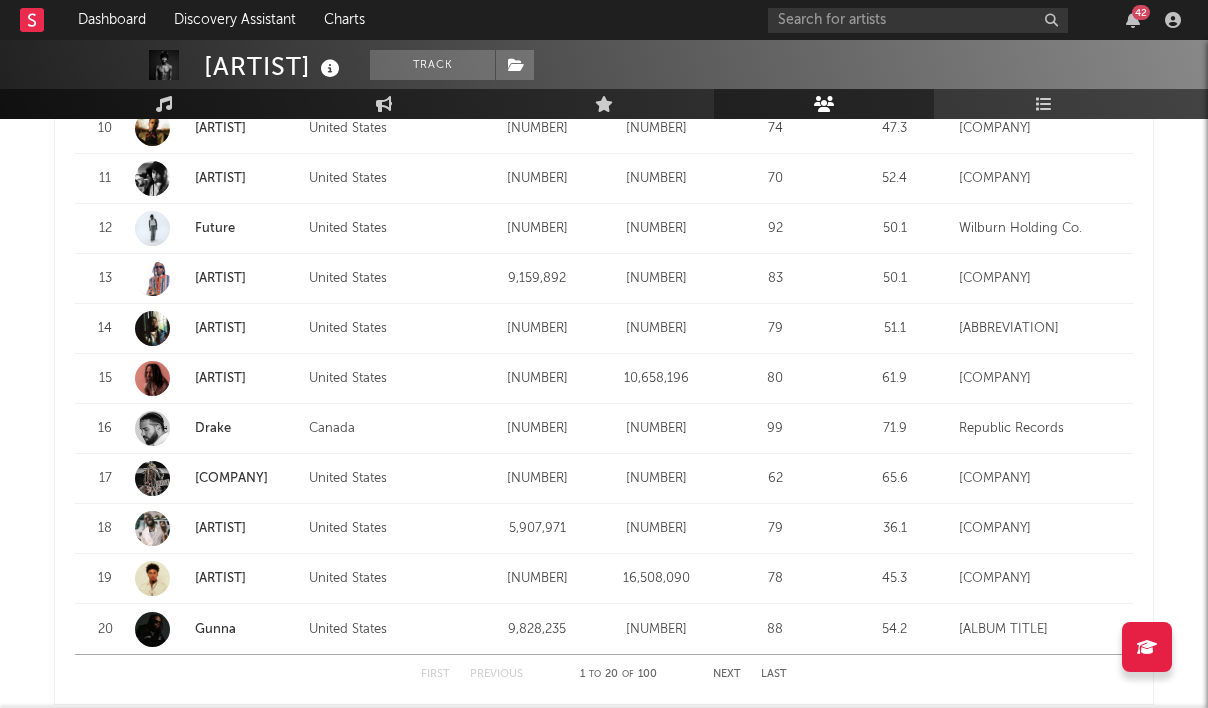 scroll, scrollTop: 2511, scrollLeft: 0, axis: vertical 